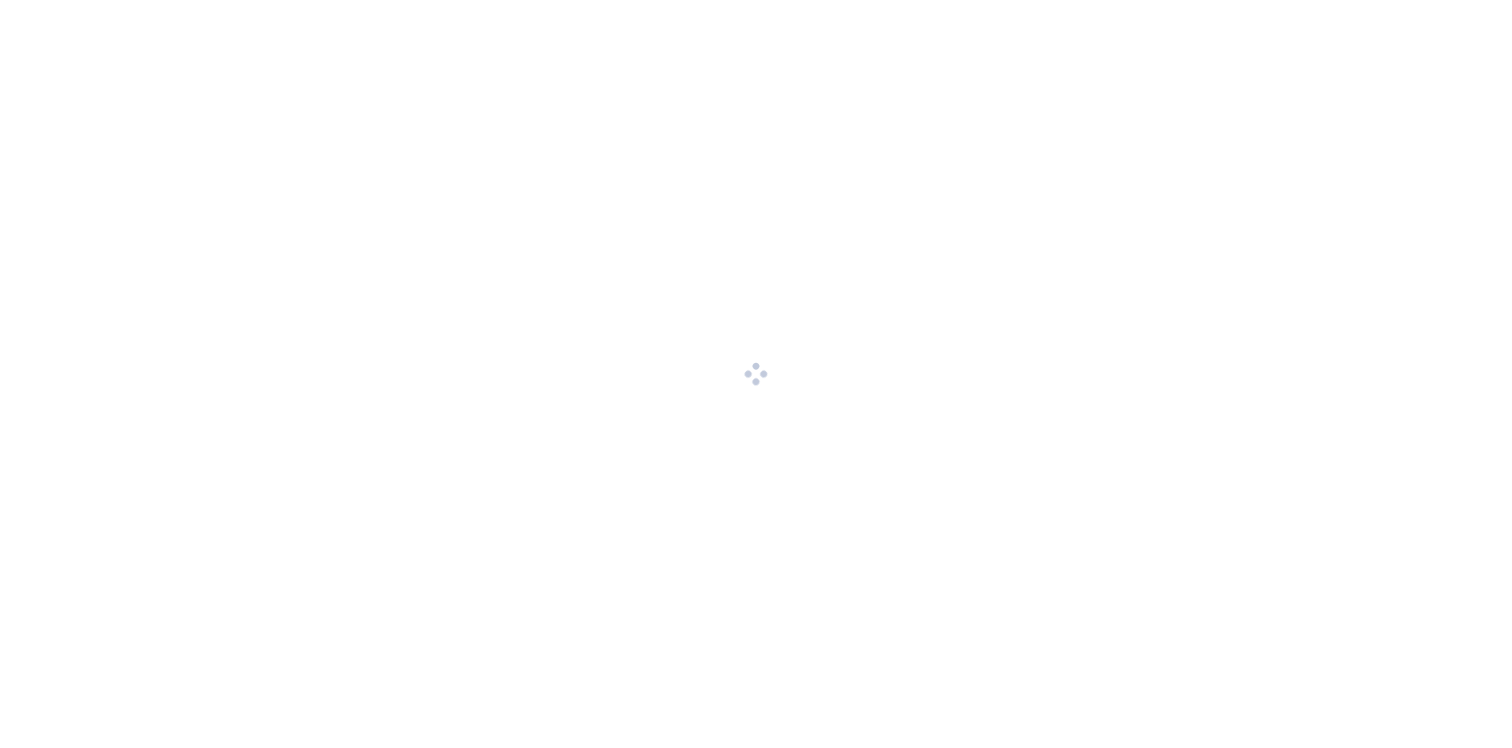 scroll, scrollTop: 0, scrollLeft: 0, axis: both 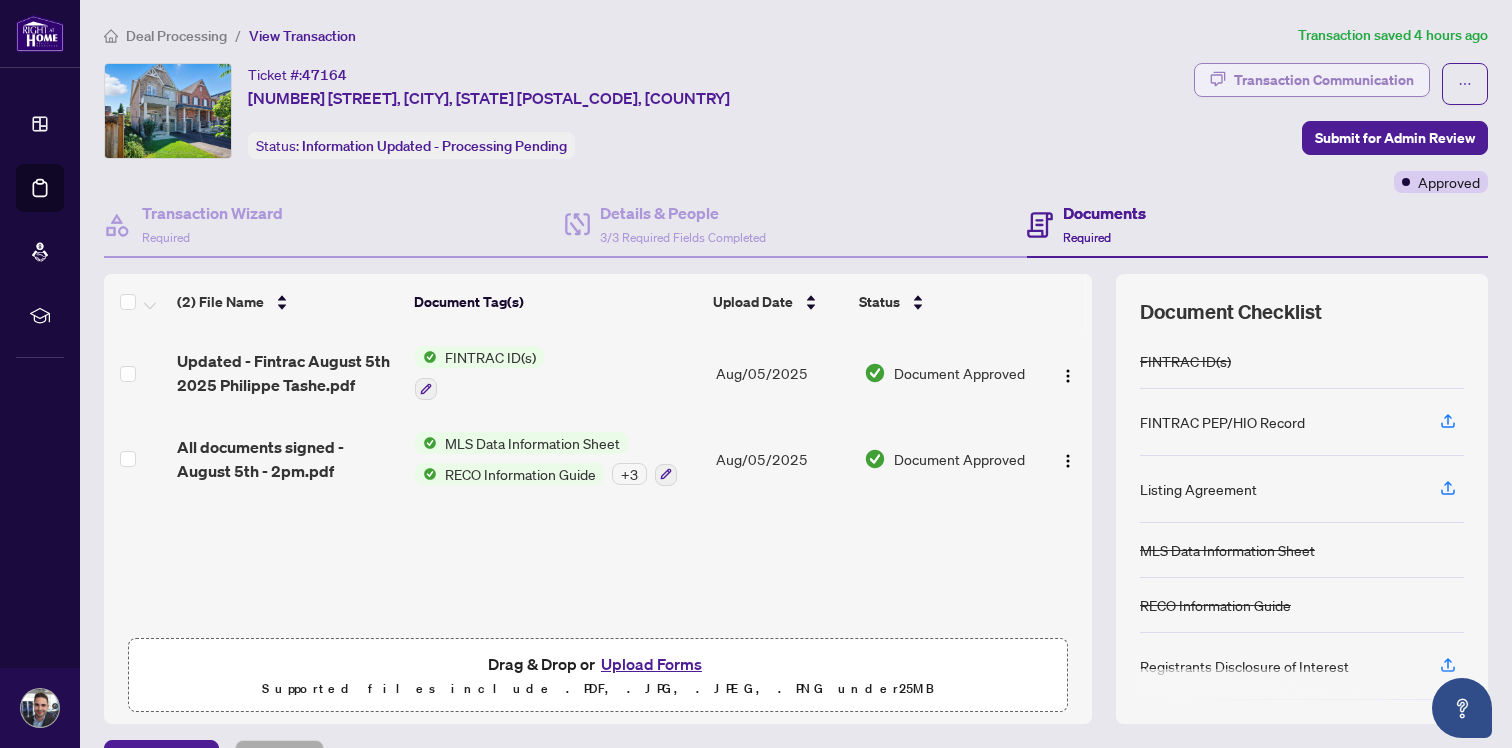 click on "Transaction Communication" at bounding box center [1324, 80] 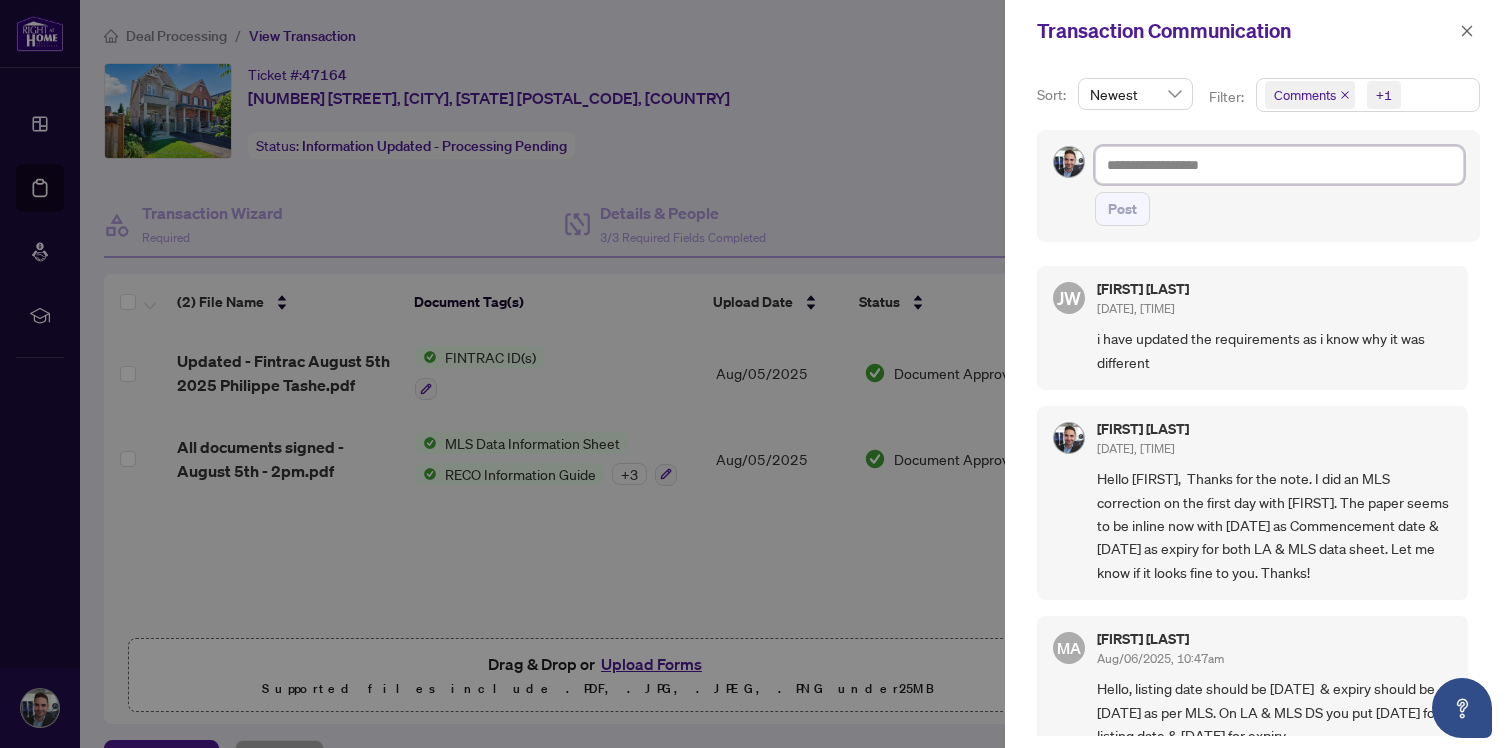 click at bounding box center [1279, 165] 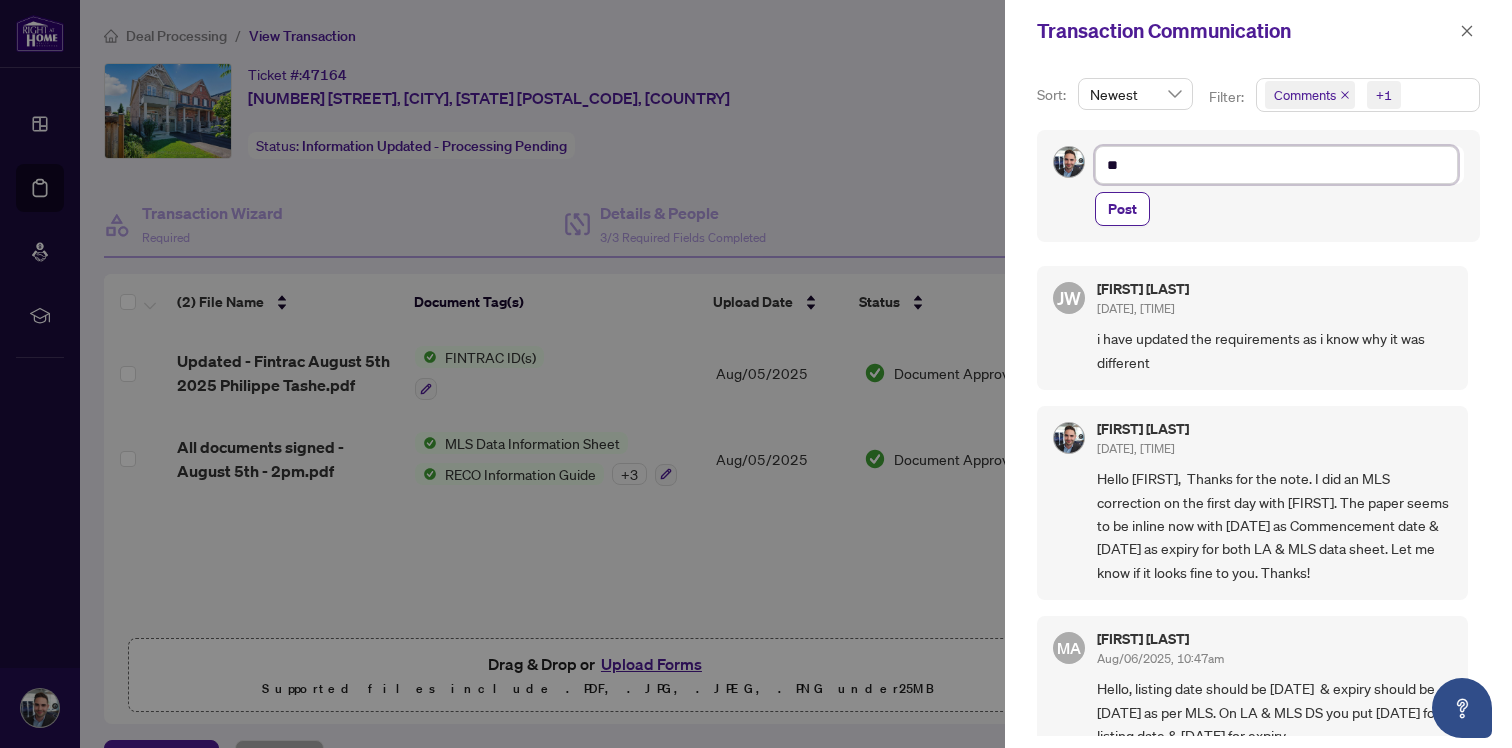 type on "***" 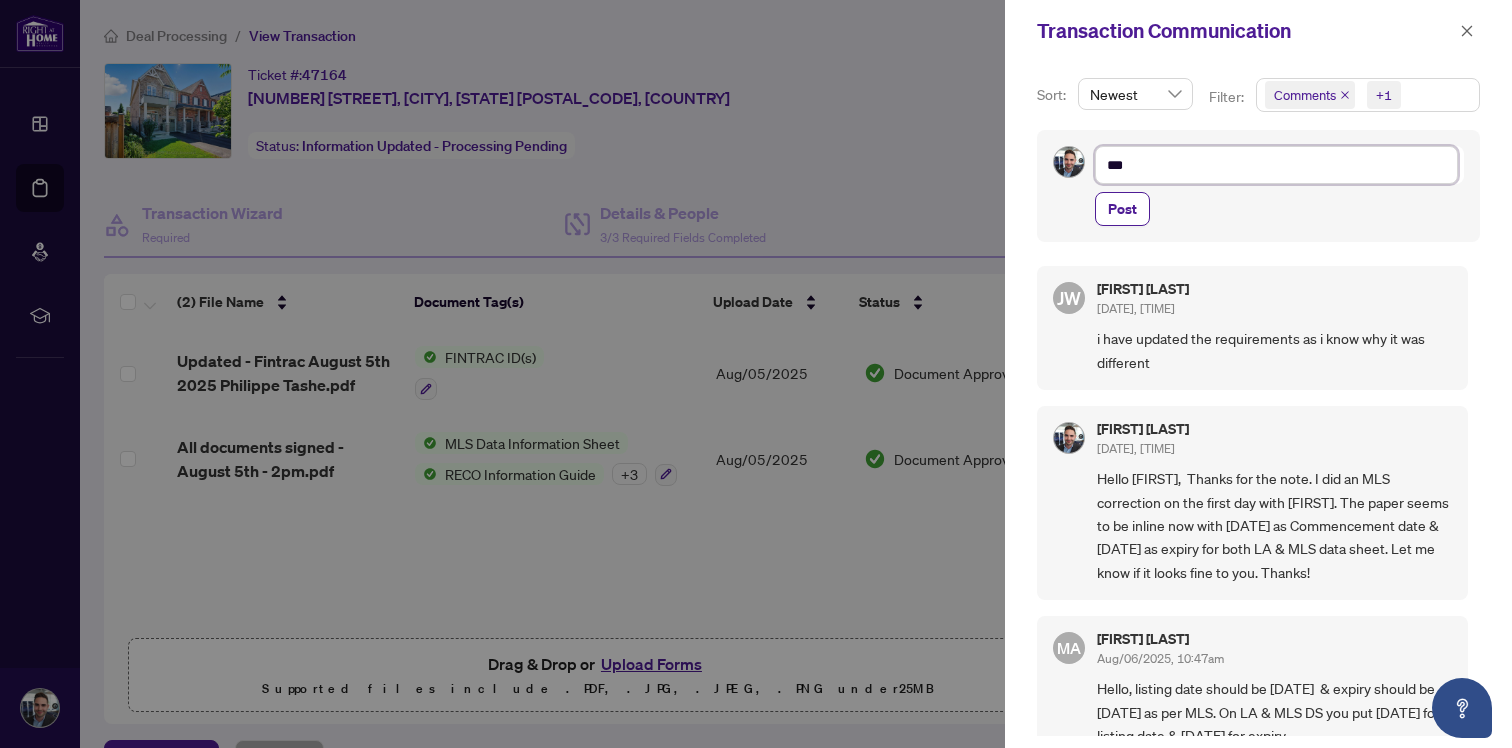type on "****" 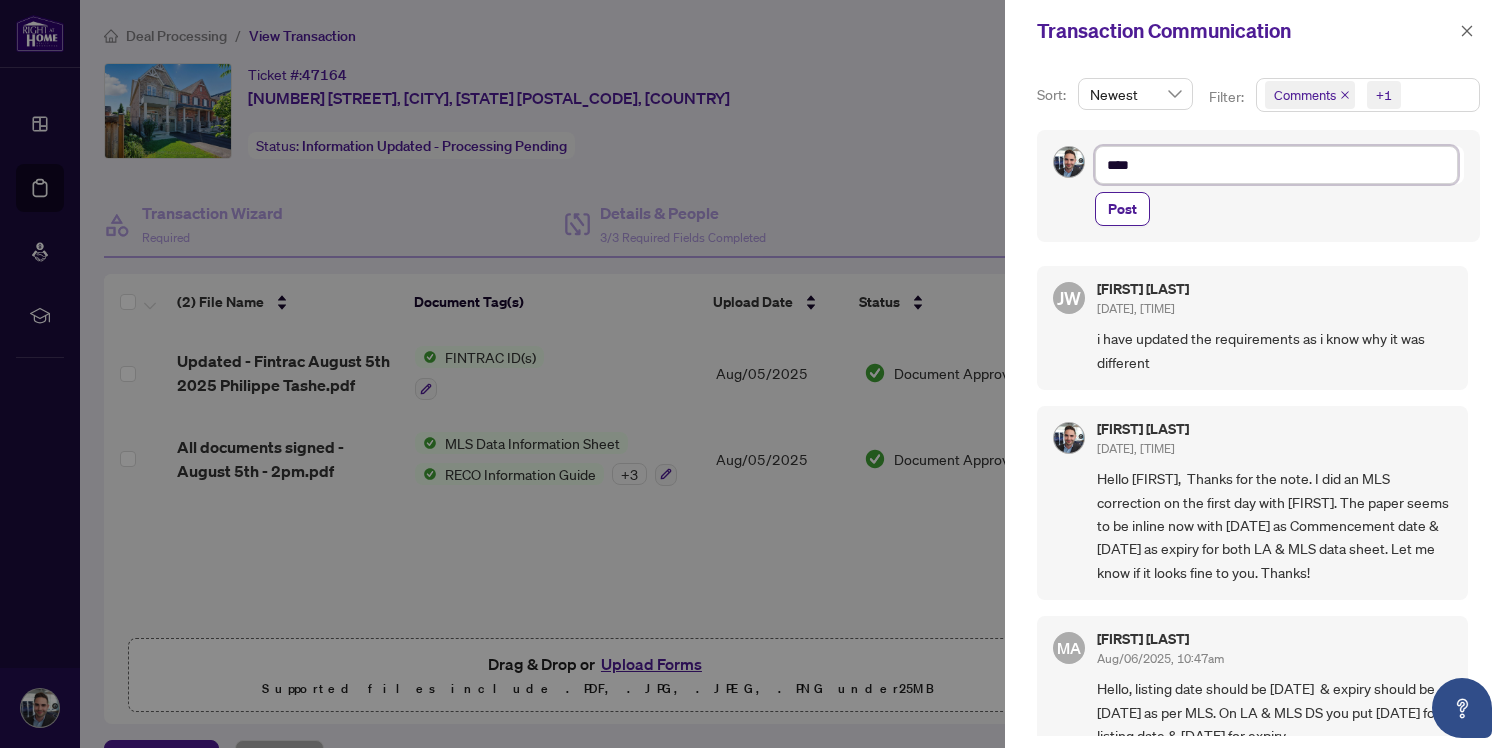 type on "*****" 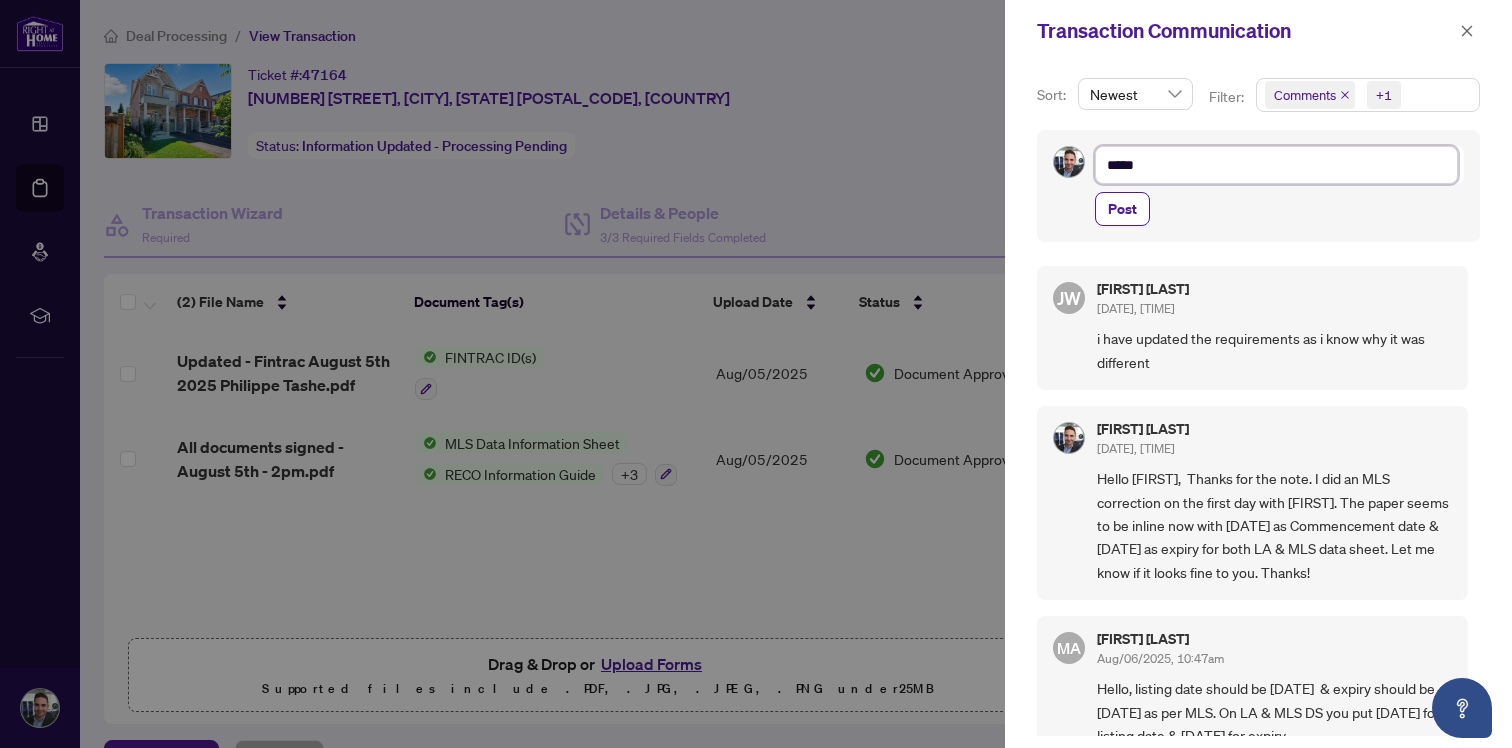 type on "****" 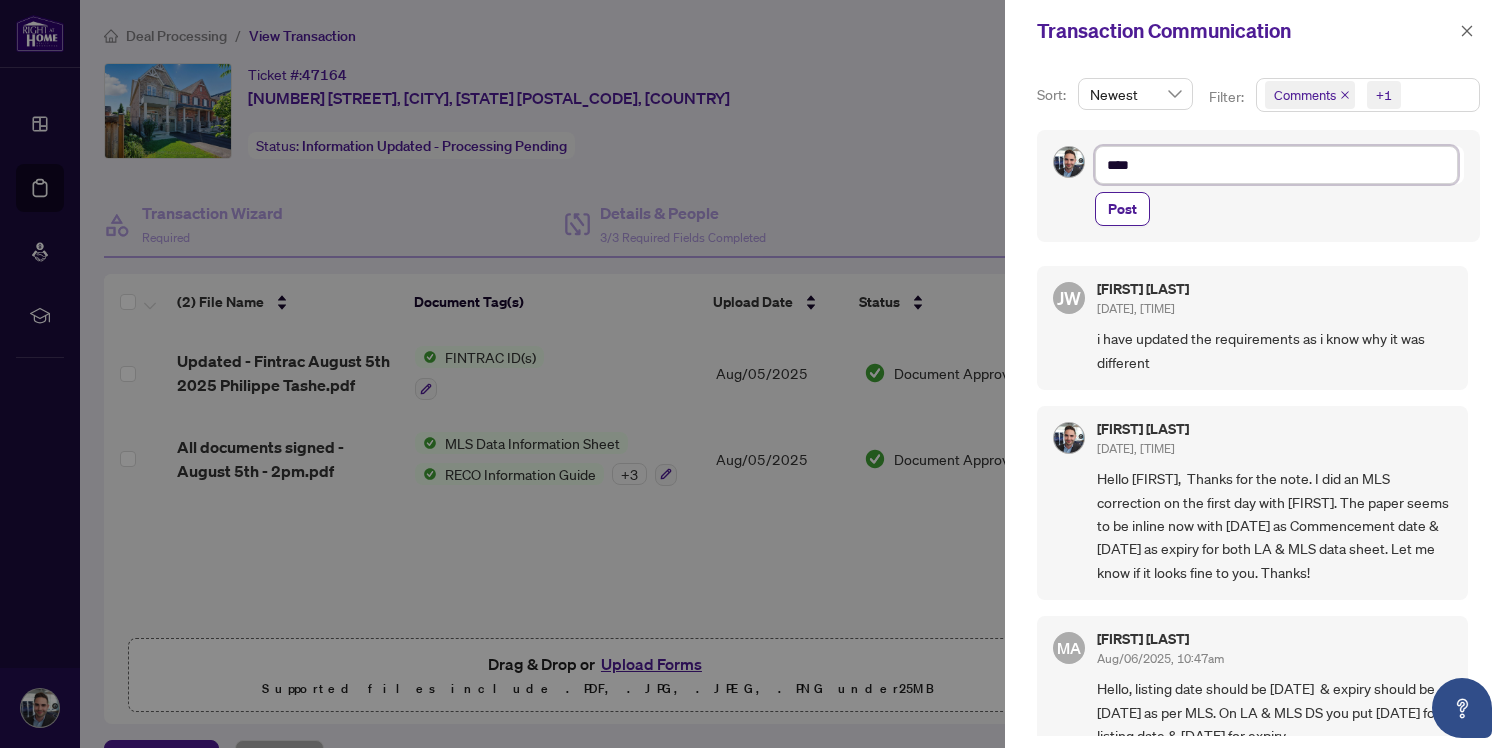 type on "***" 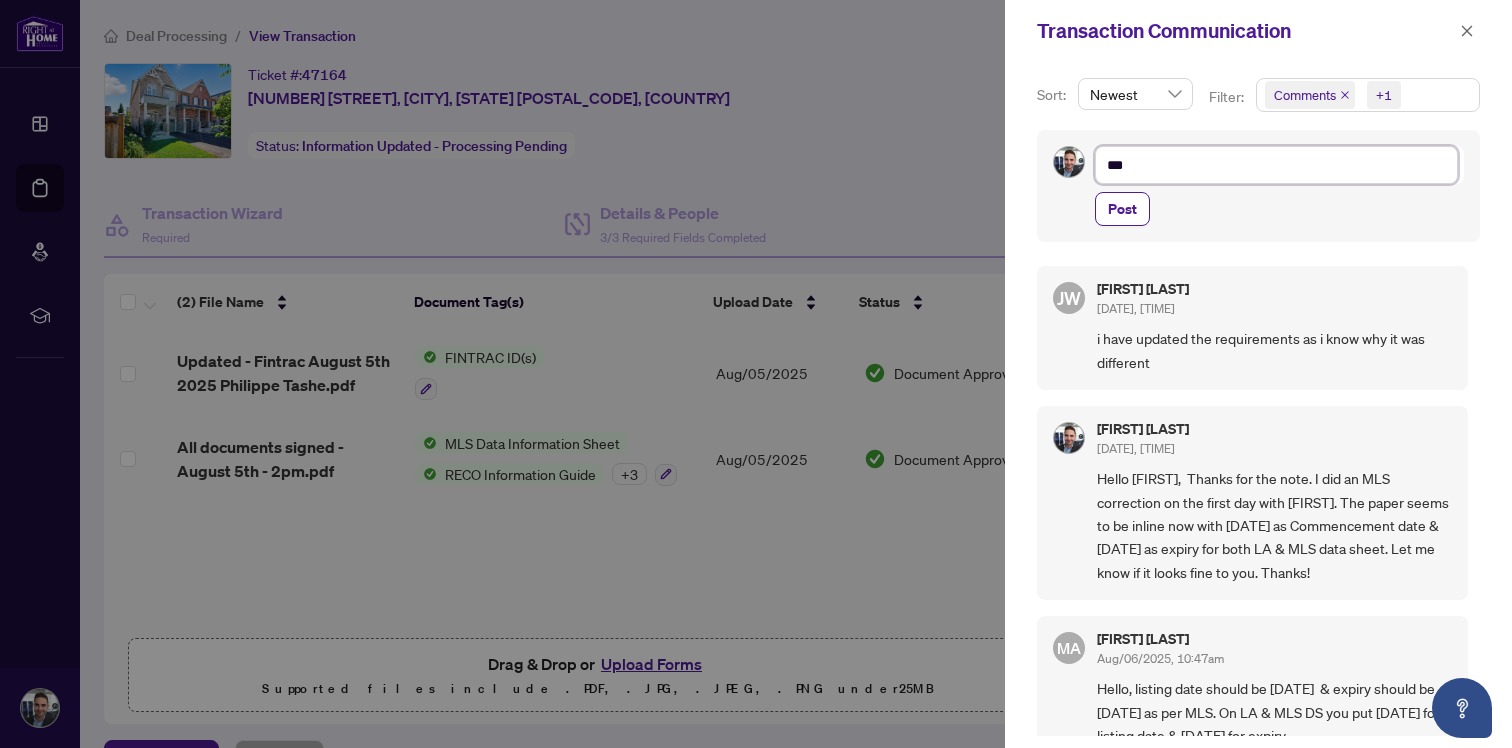 type on "**" 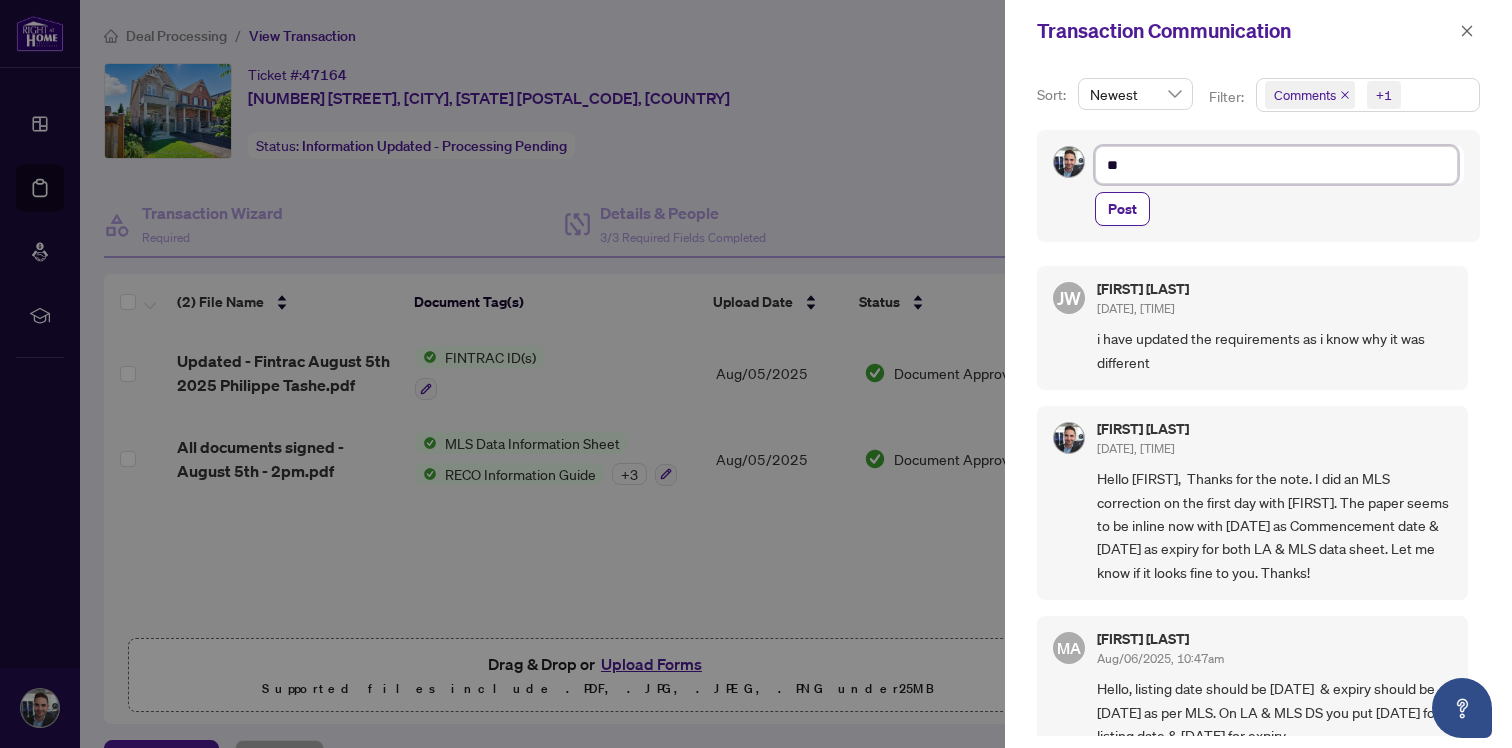 type on "*" 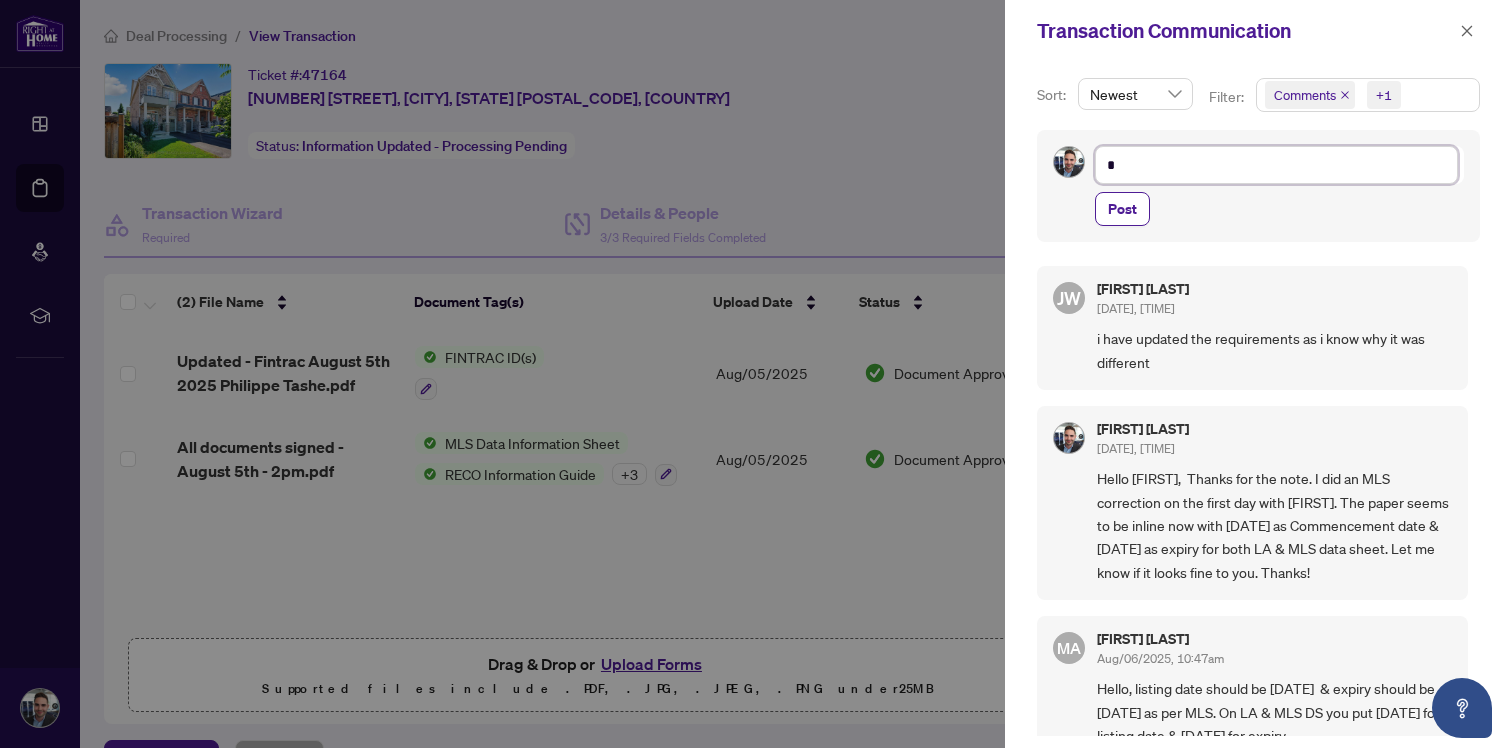 type on "**" 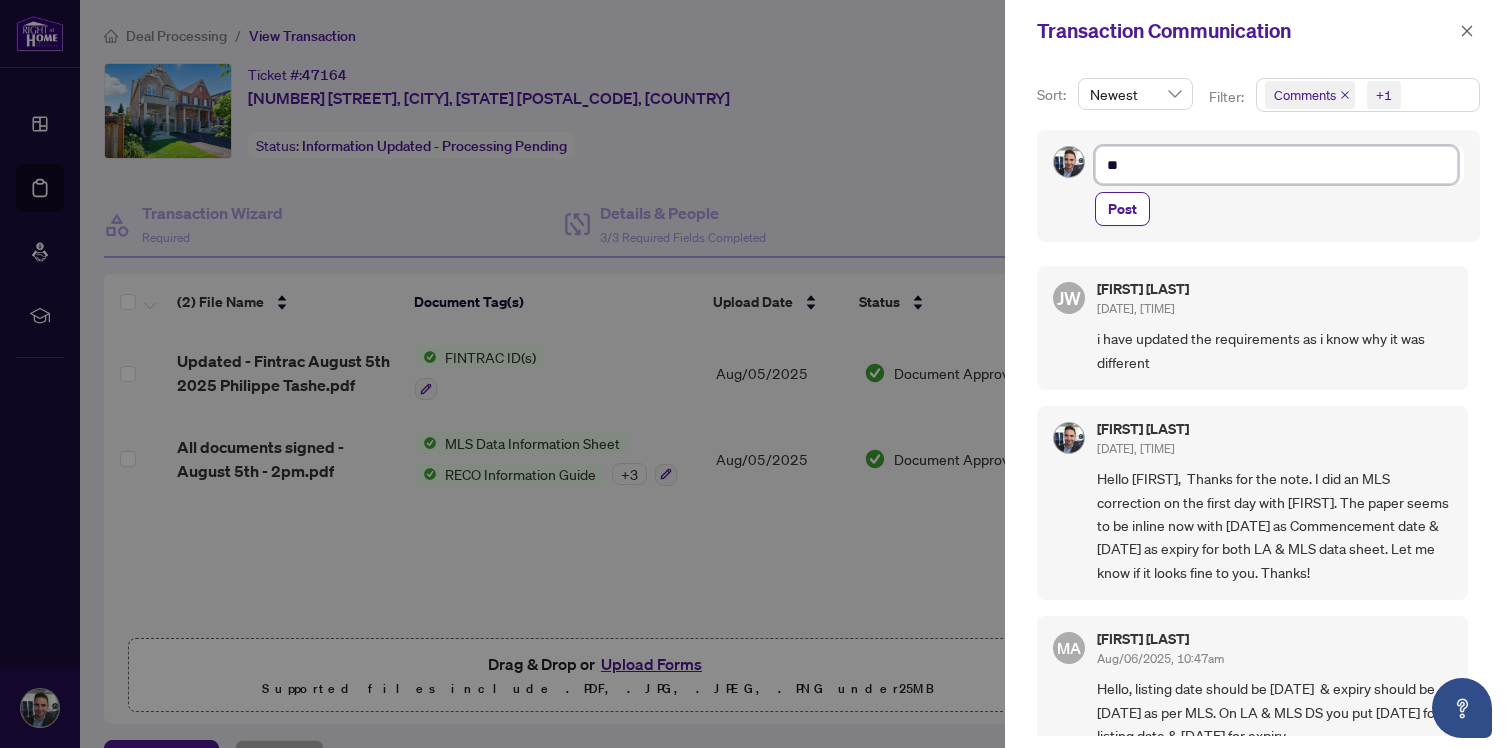 type on "***" 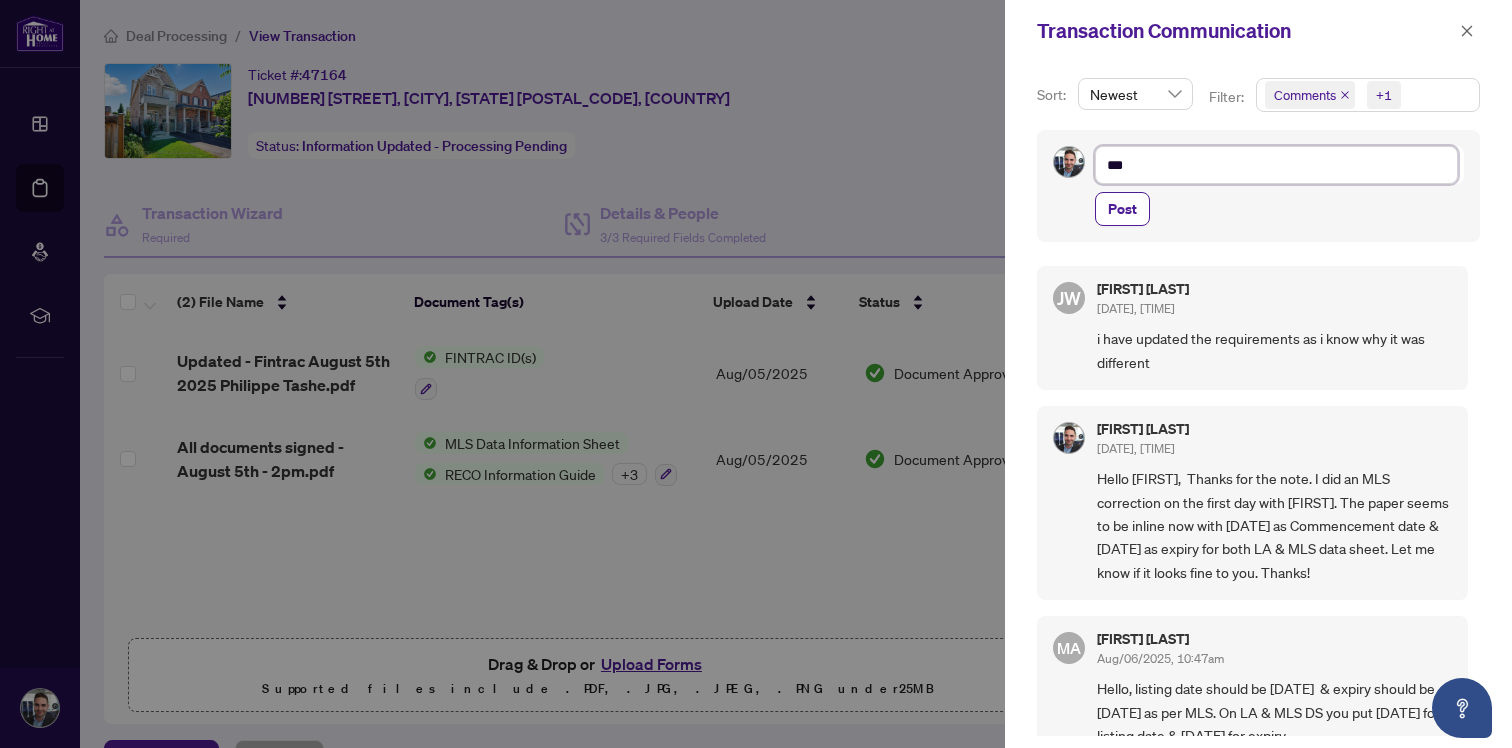 type on "***" 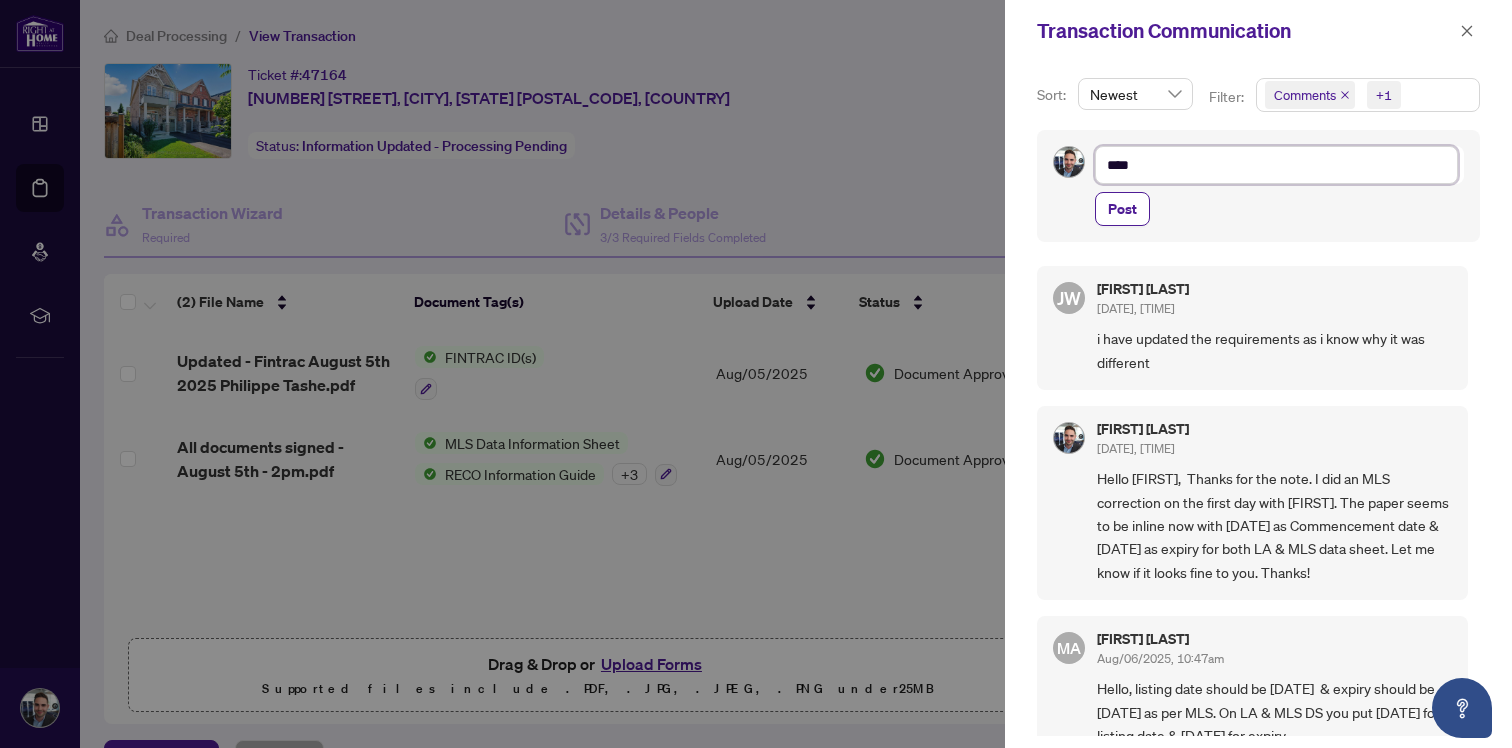 type on "*****" 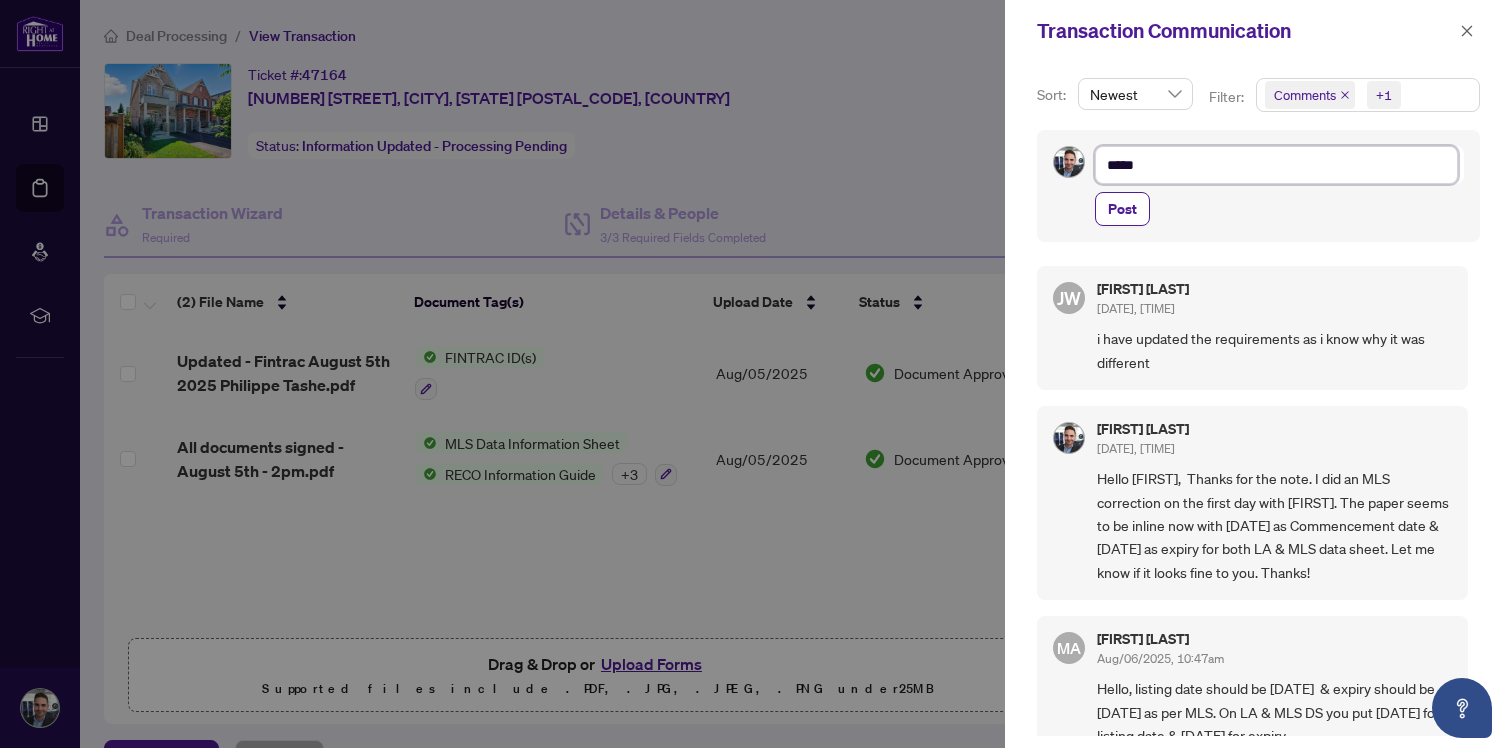 type on "*****" 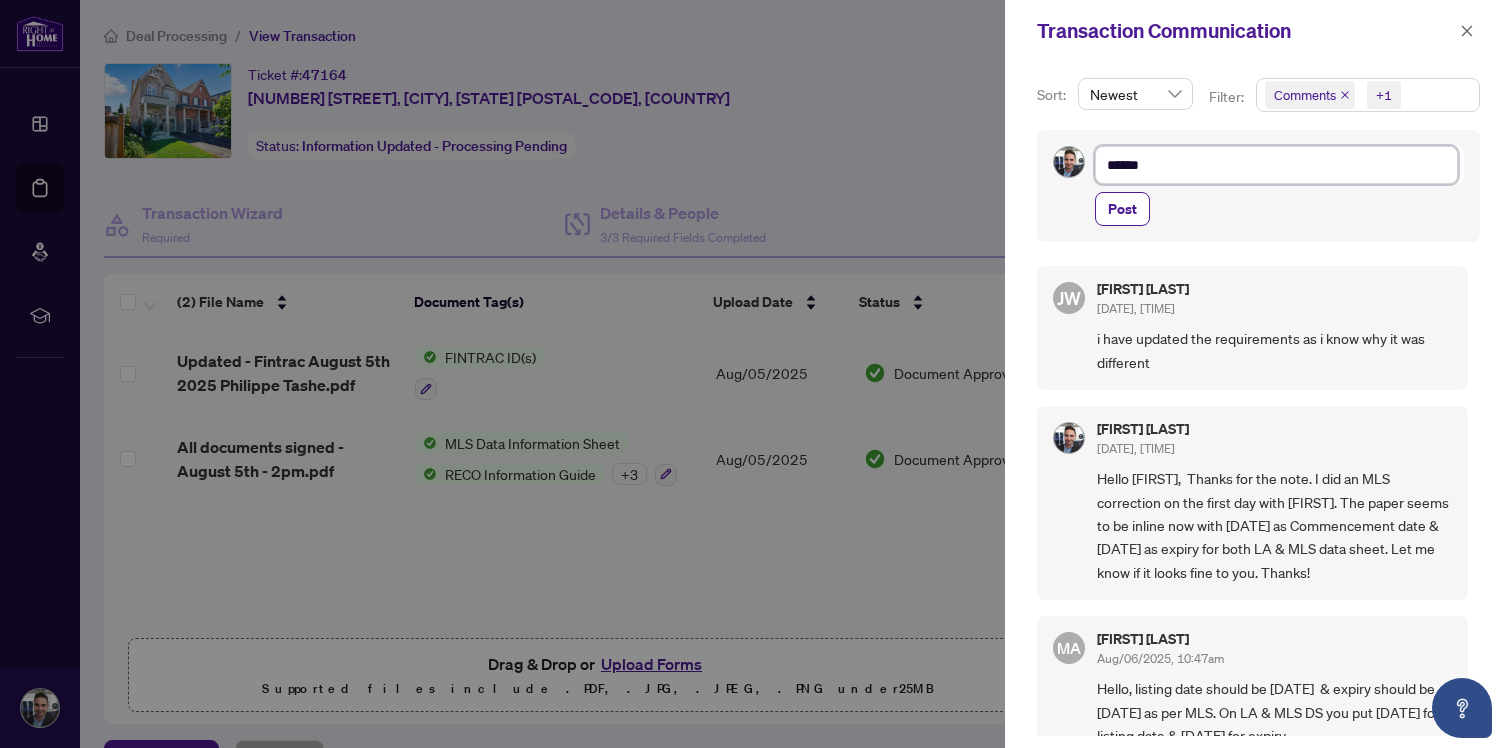 type on "*******" 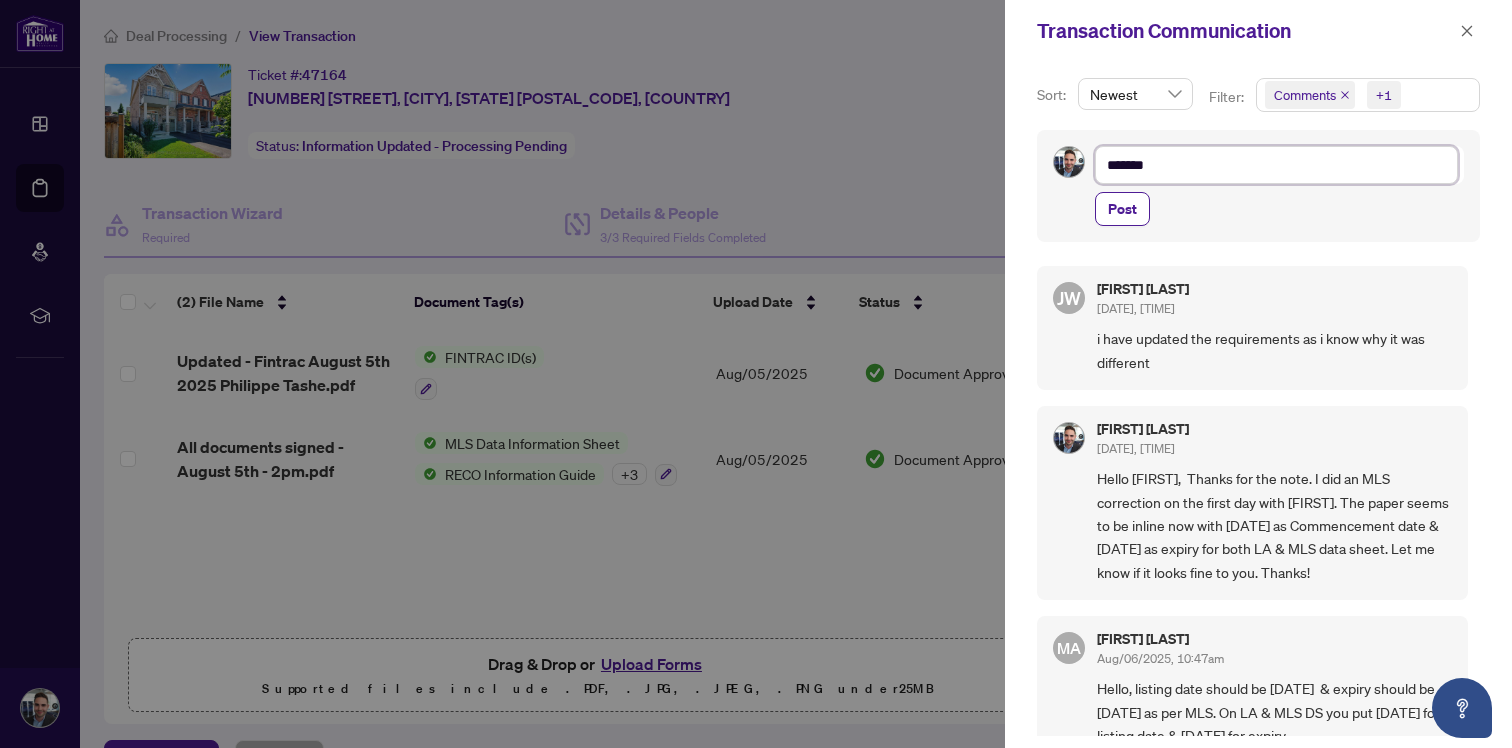 type on "********" 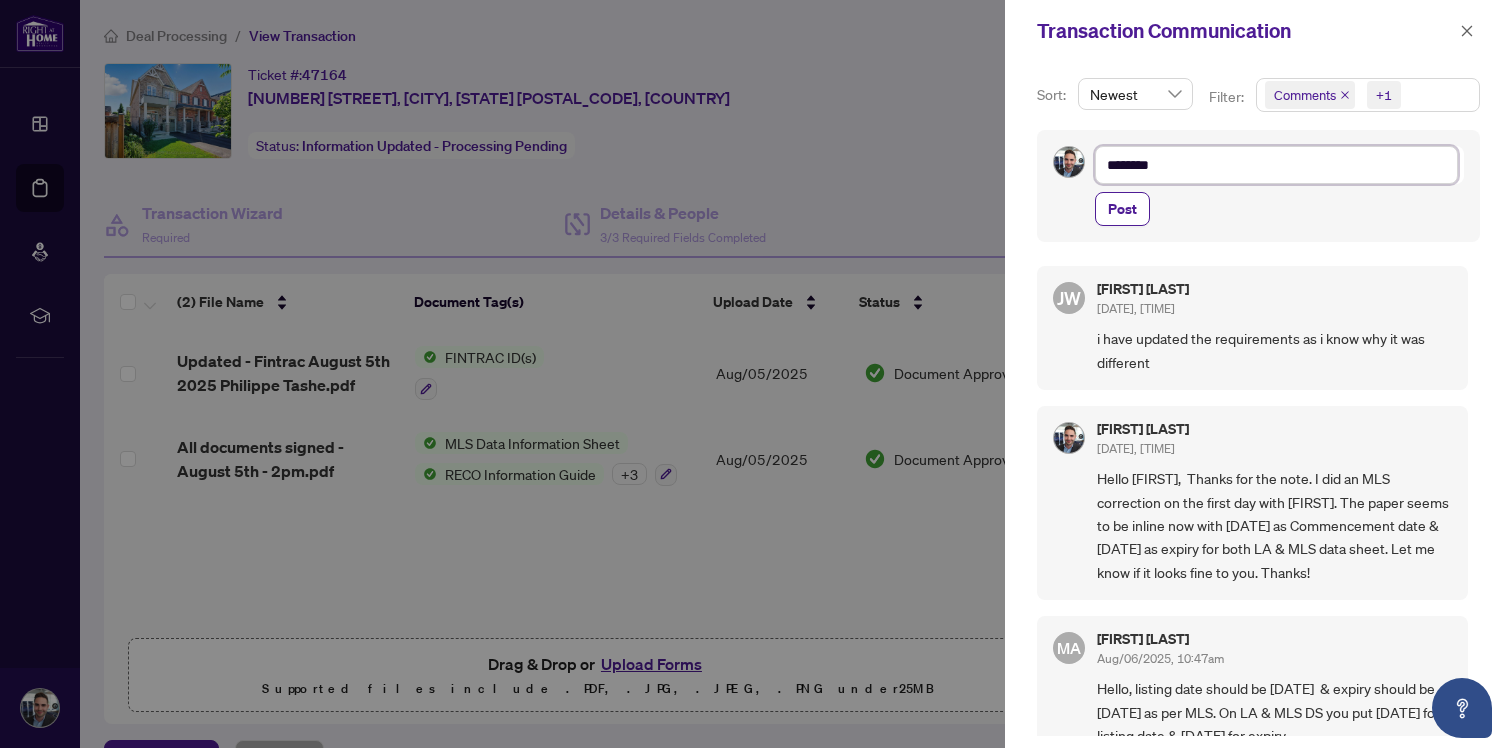 type on "*********" 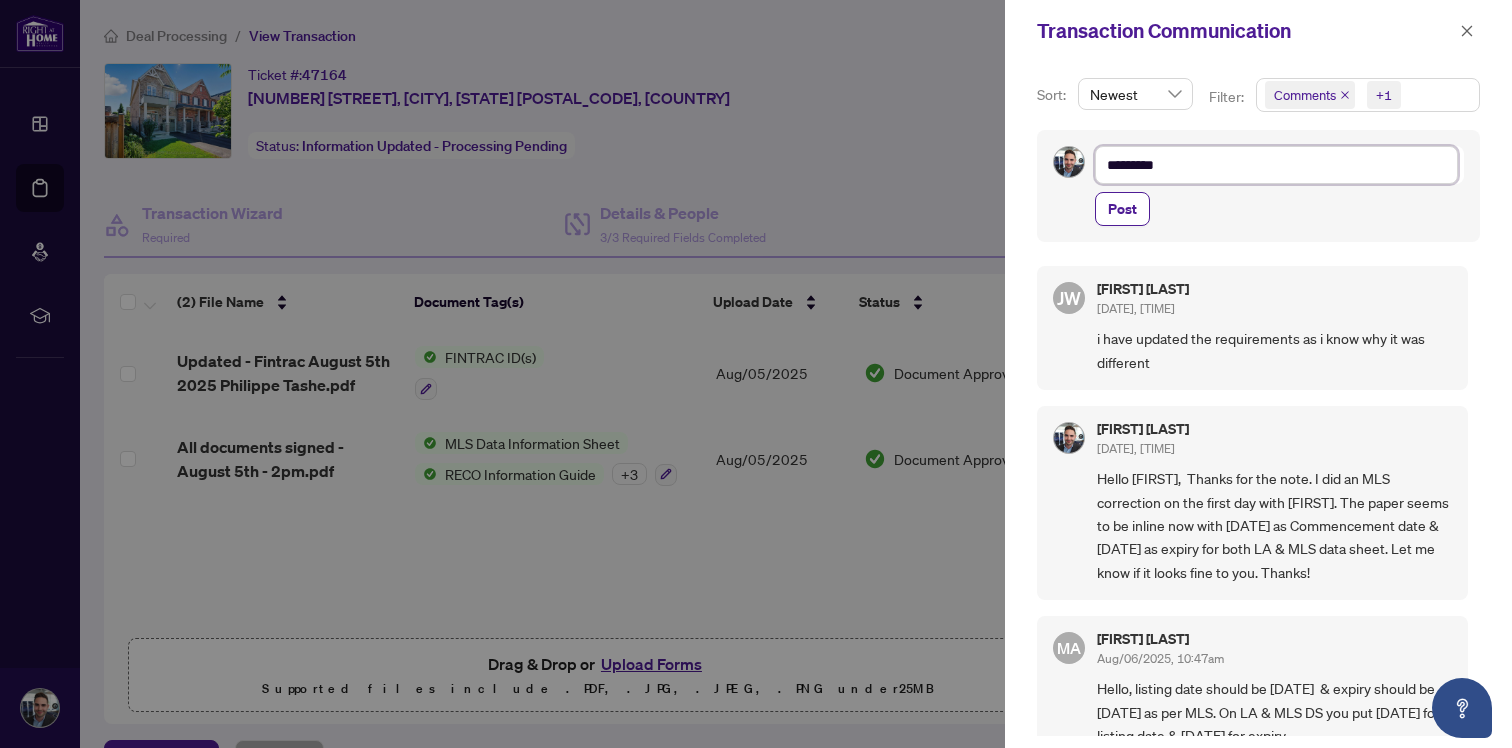 type on "*********" 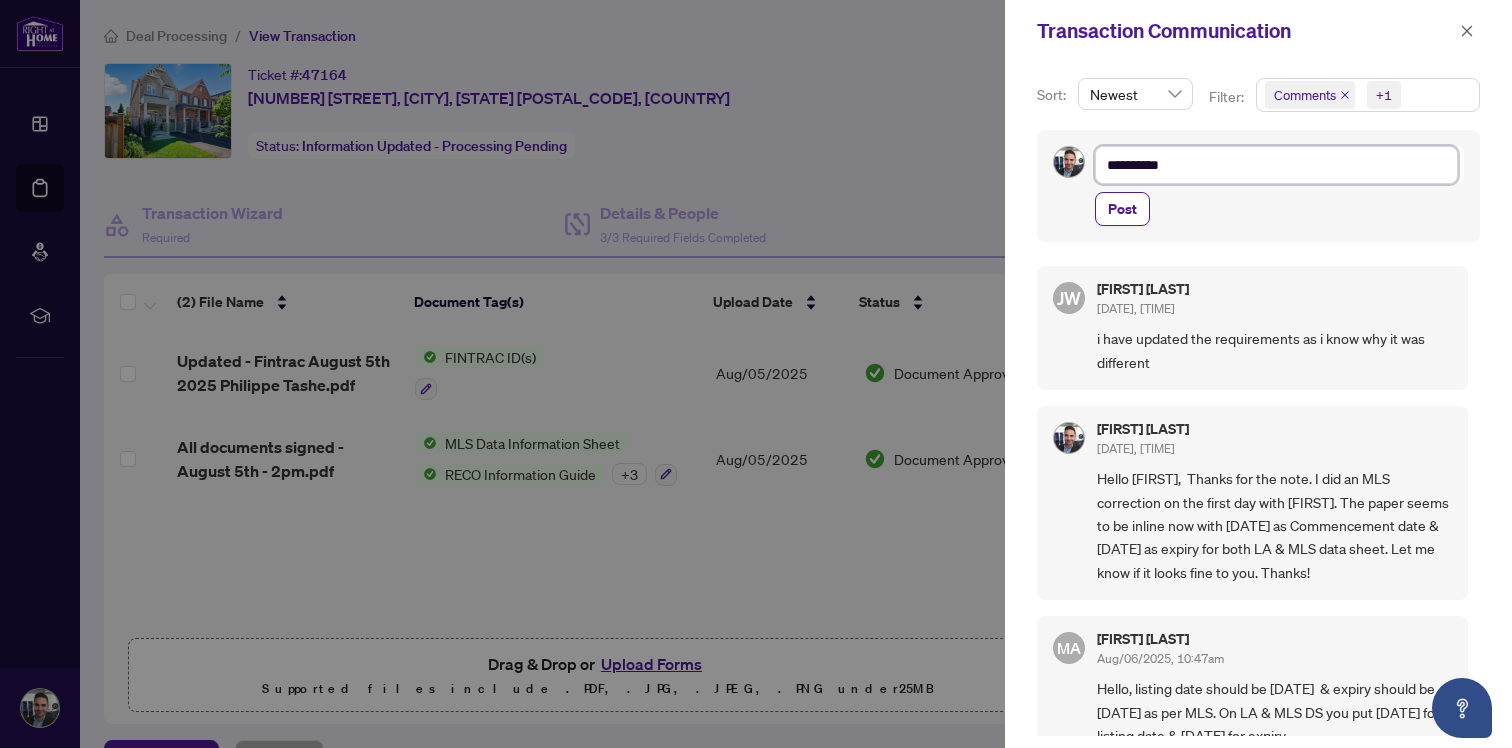 type on "**********" 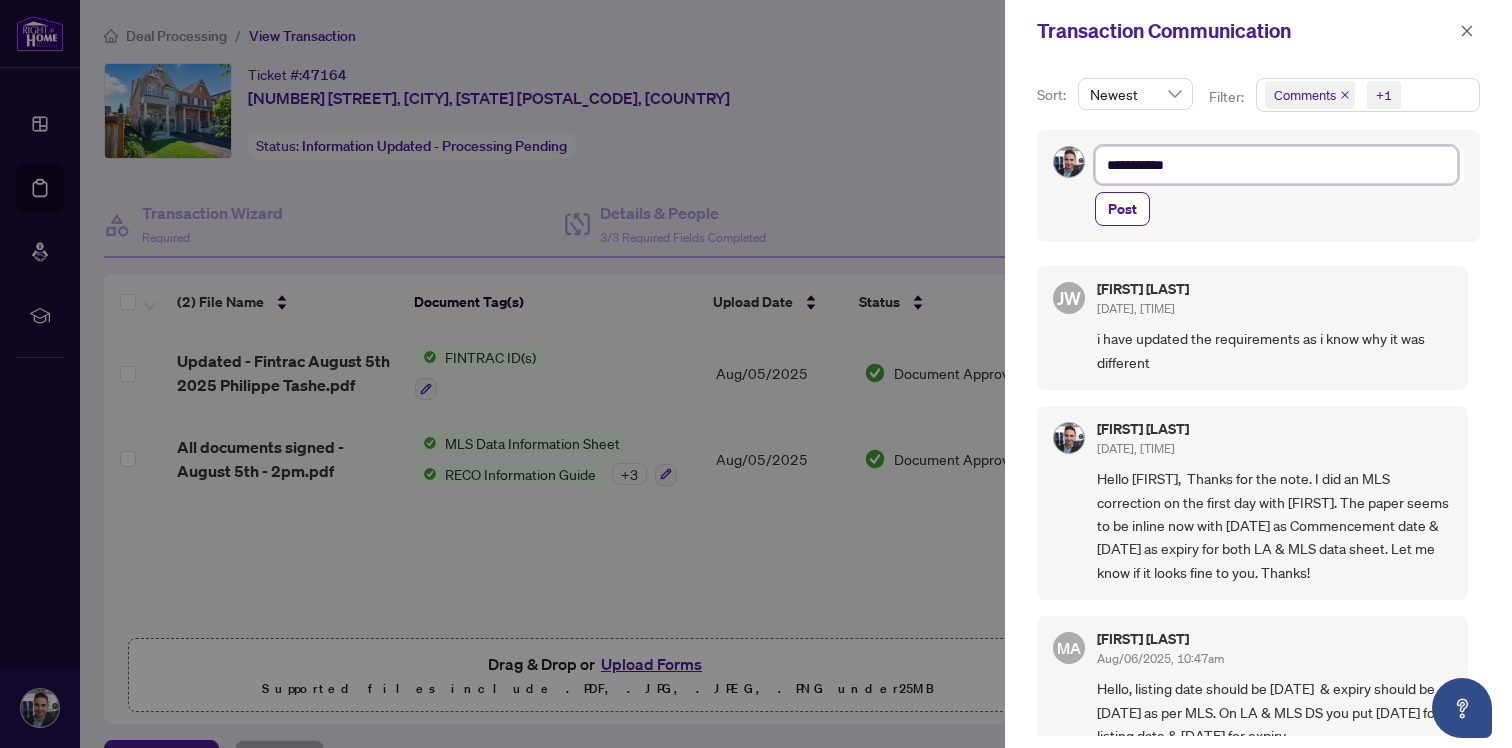 type on "**********" 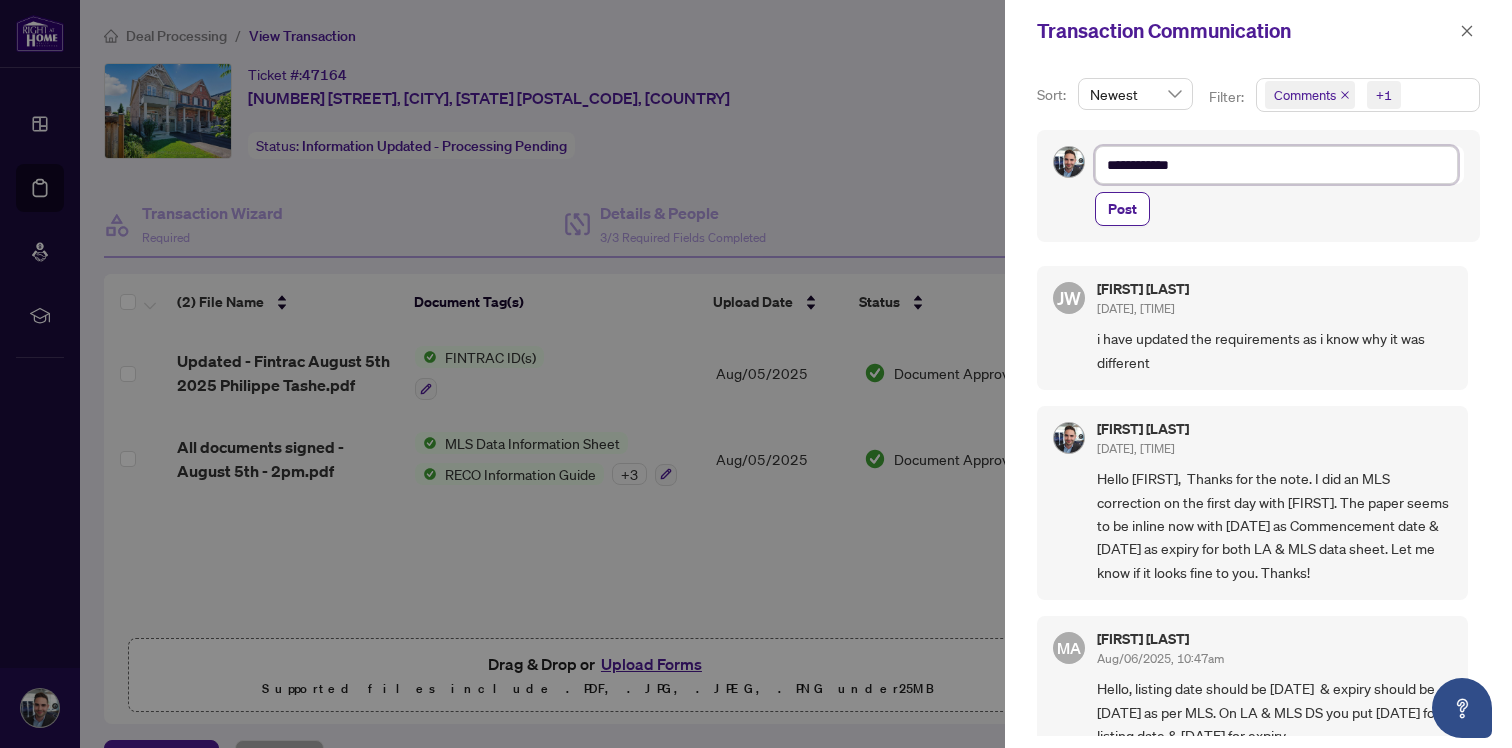 type on "**********" 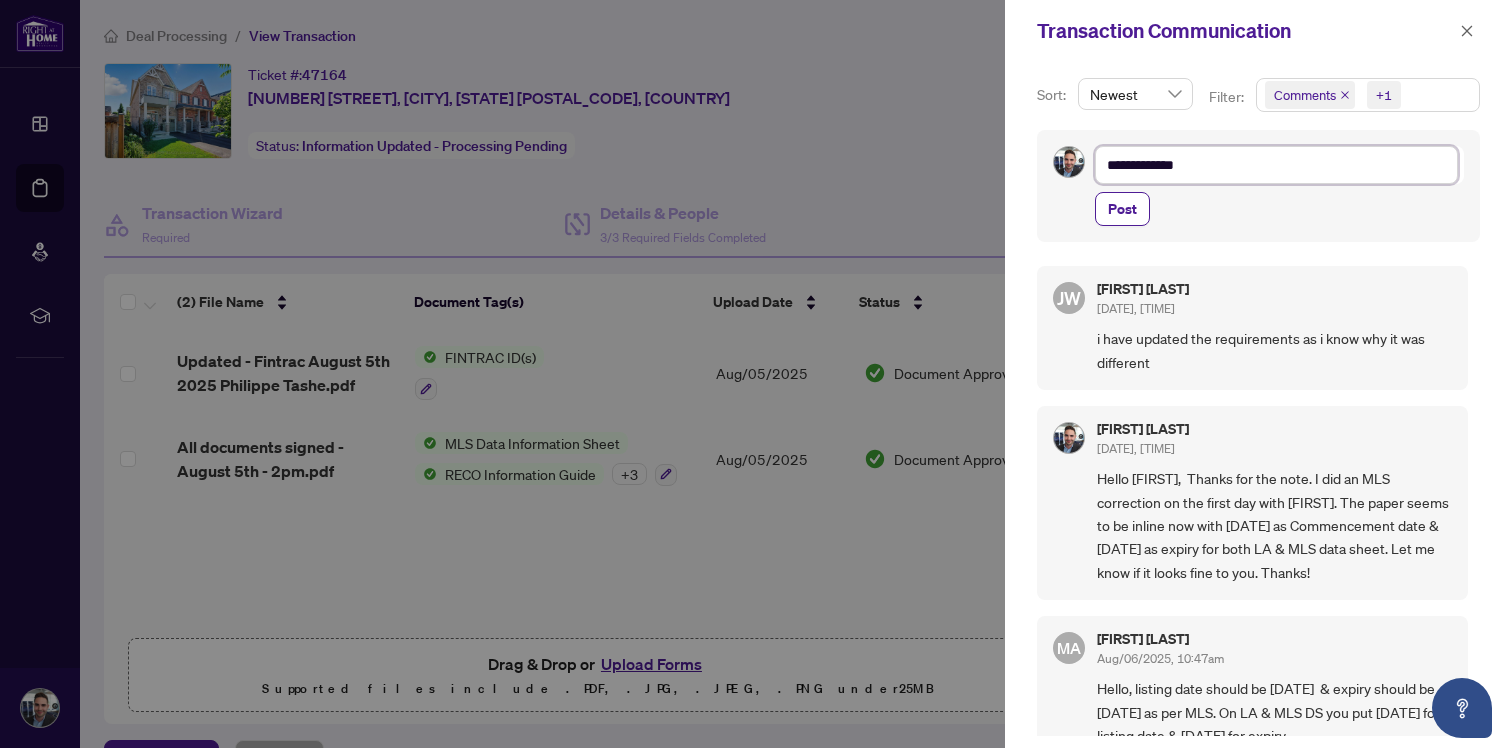 type on "**********" 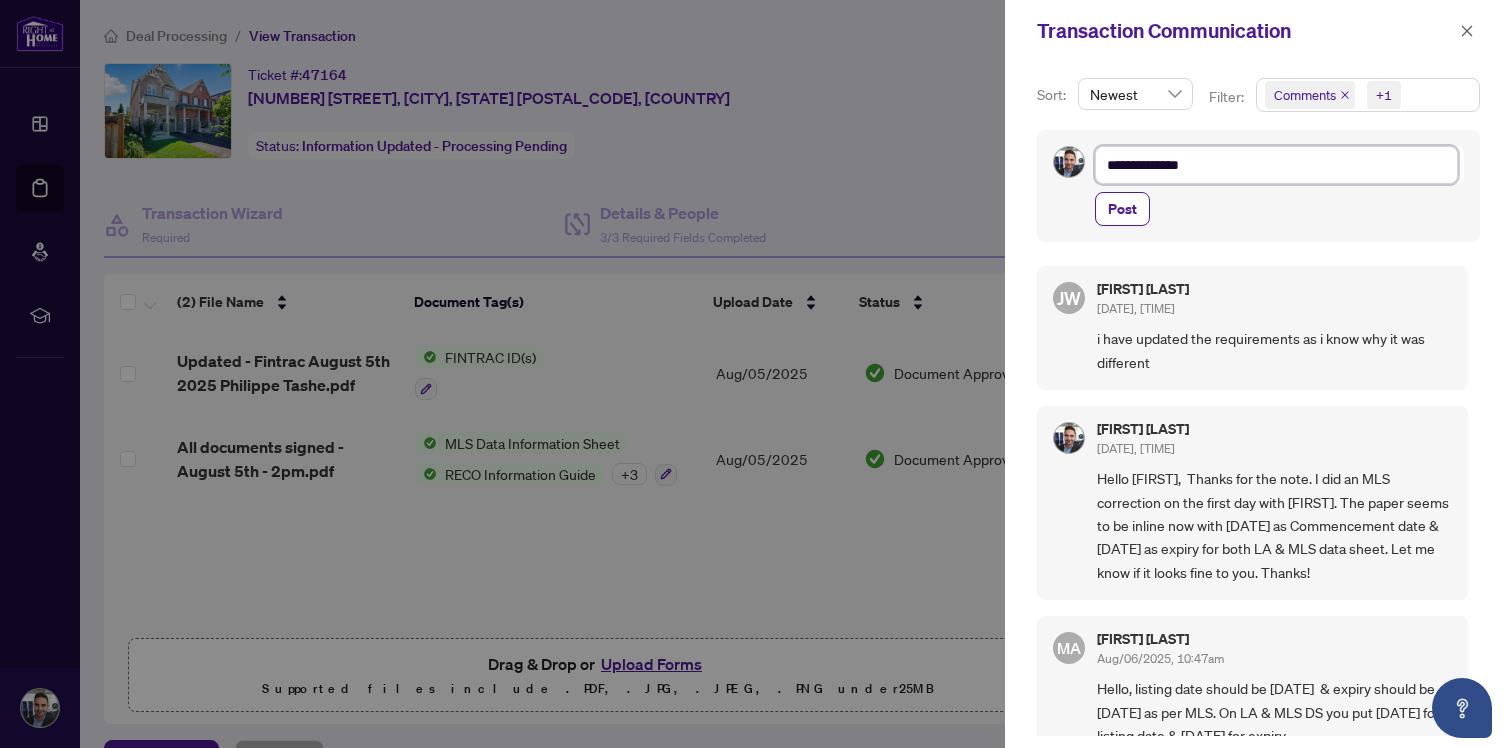 type on "**********" 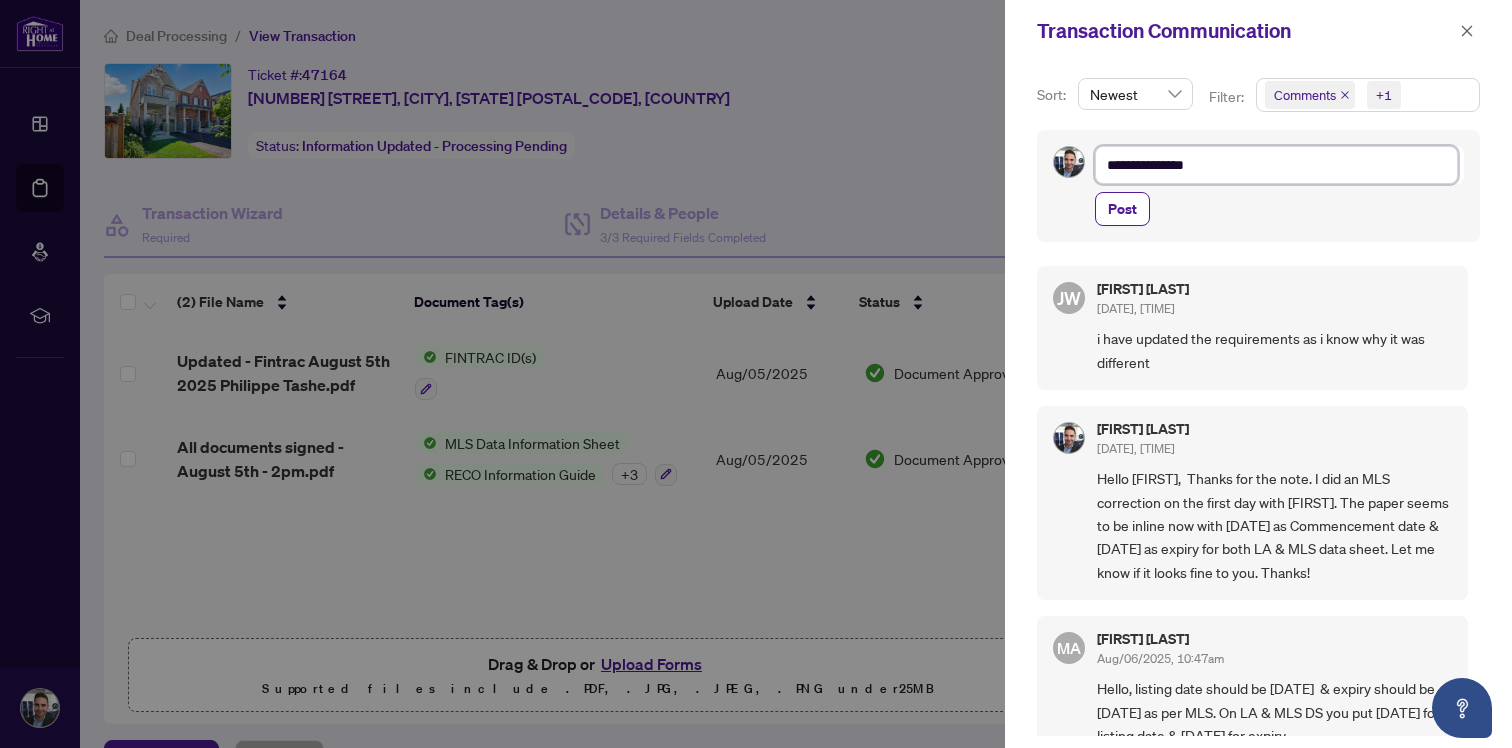 type on "**********" 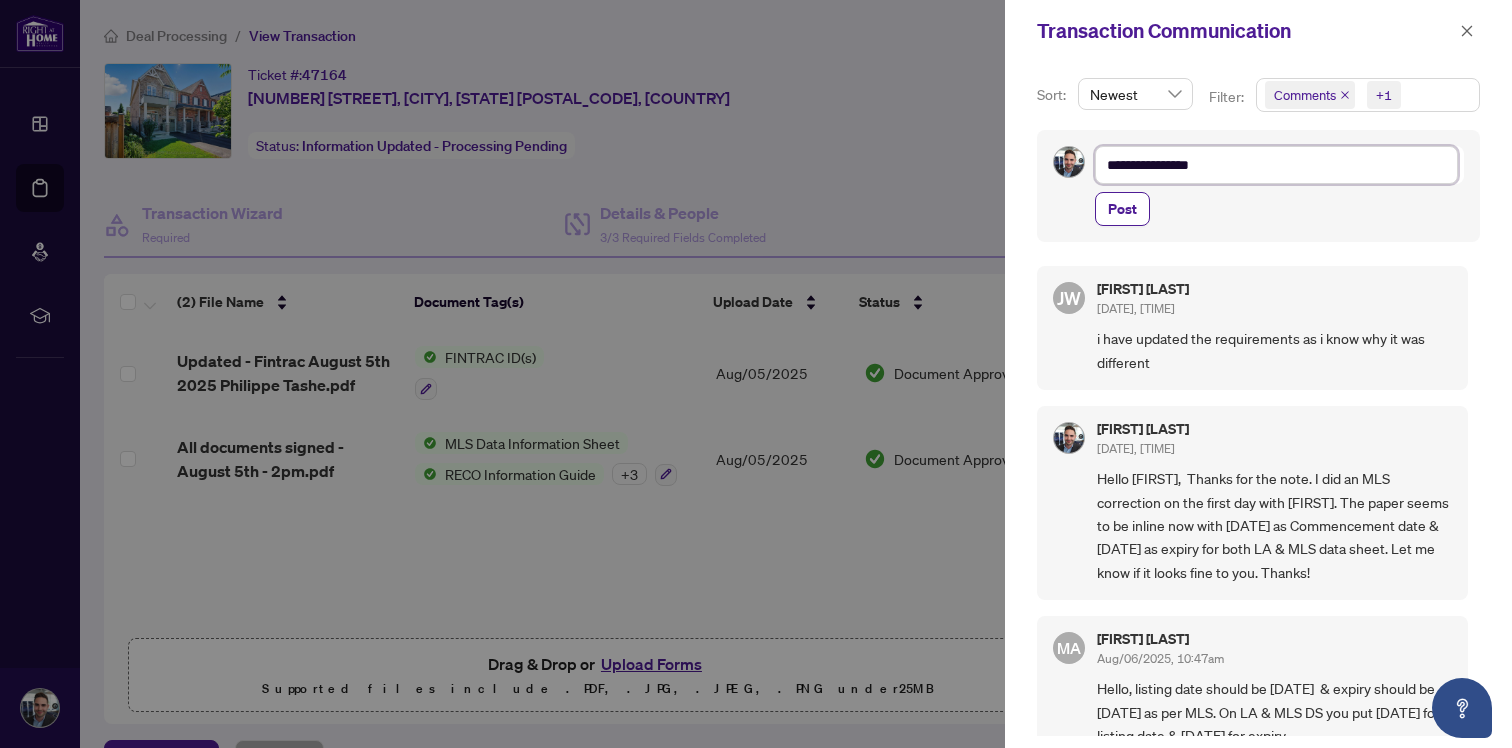 type on "**********" 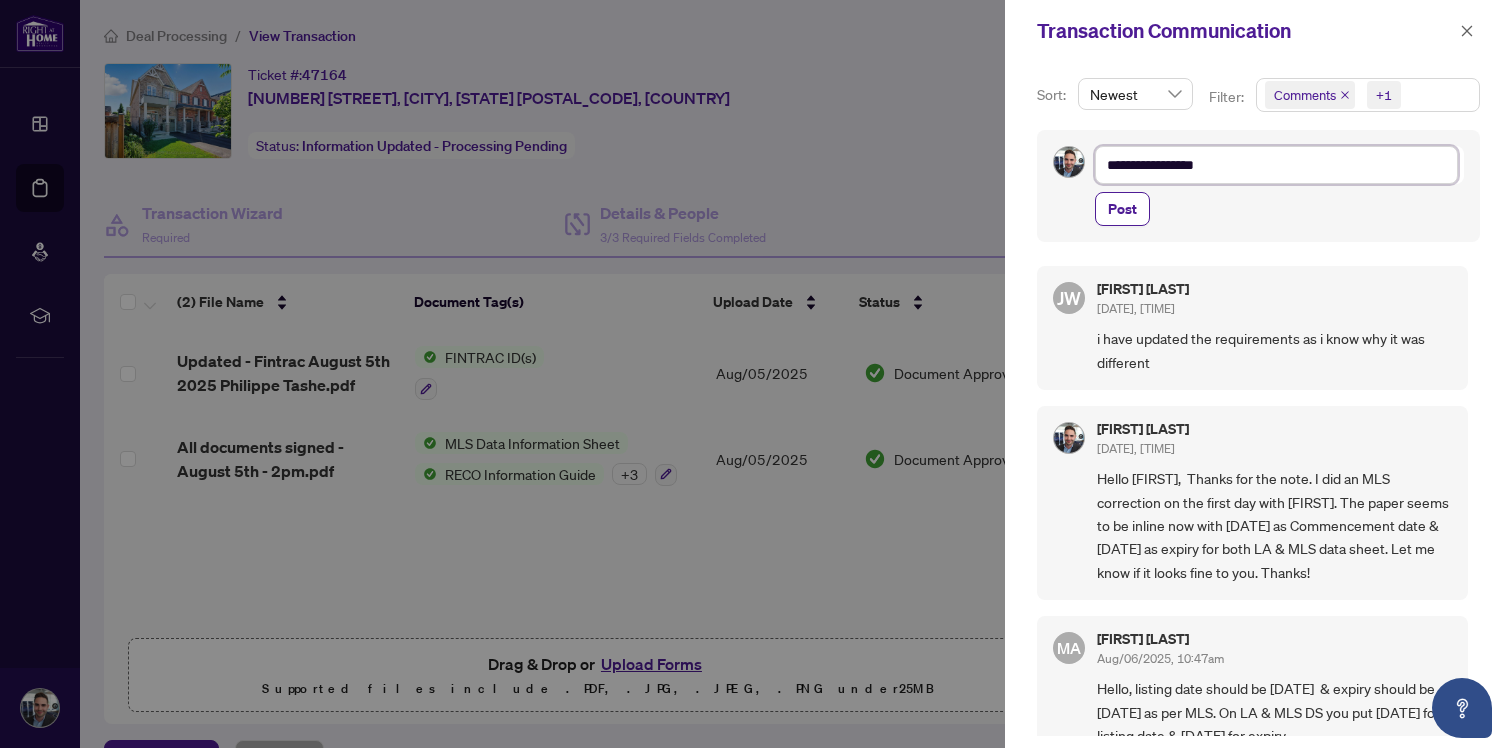 type on "**********" 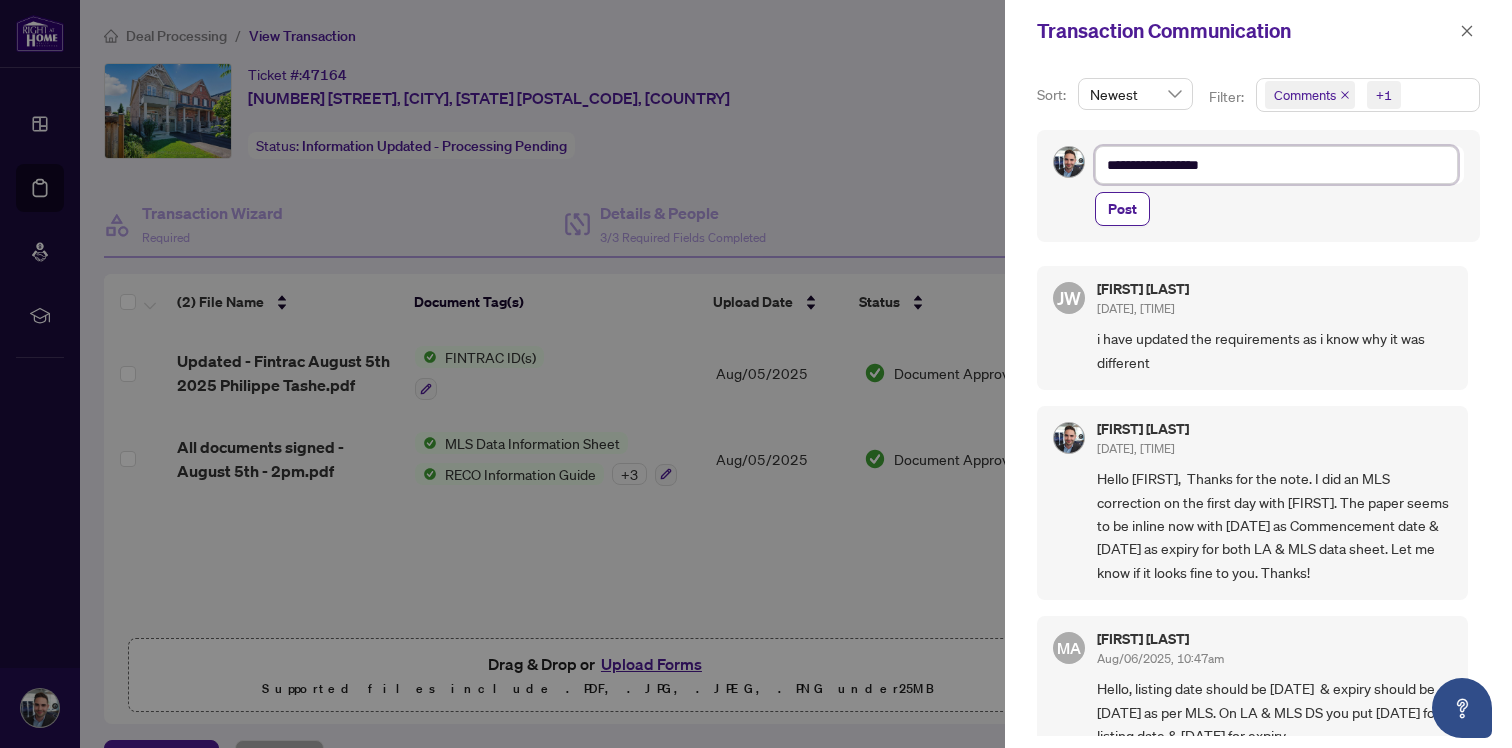 type on "**********" 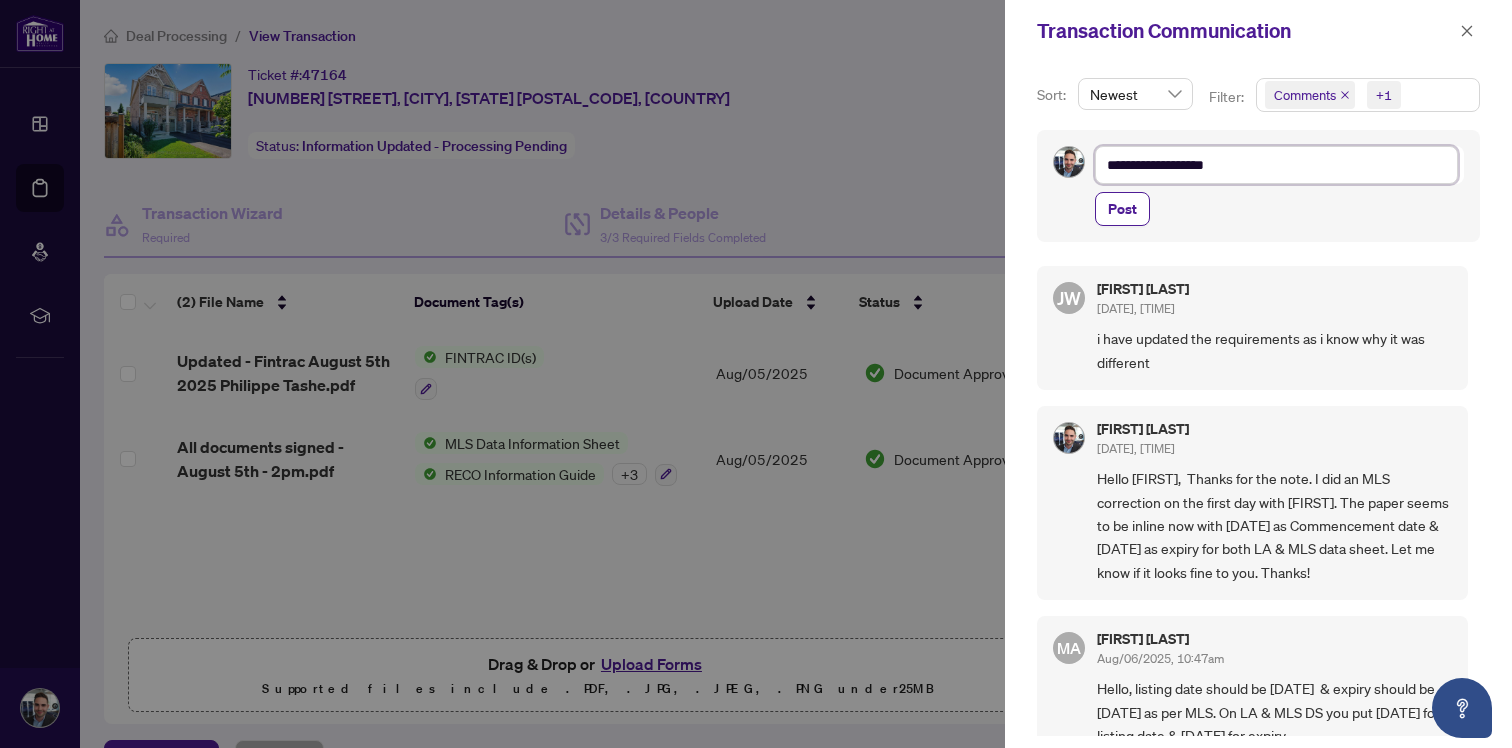 type on "**********" 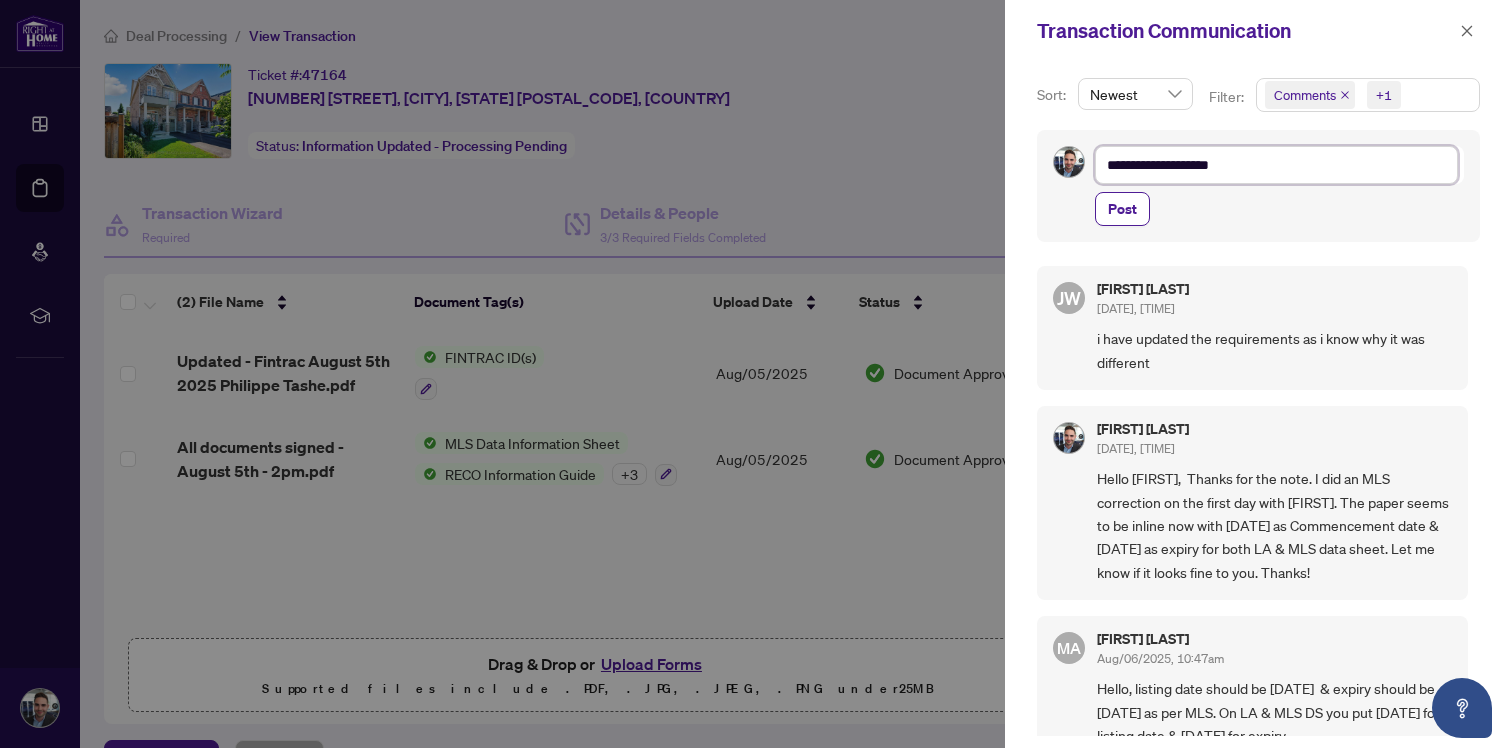 type on "**********" 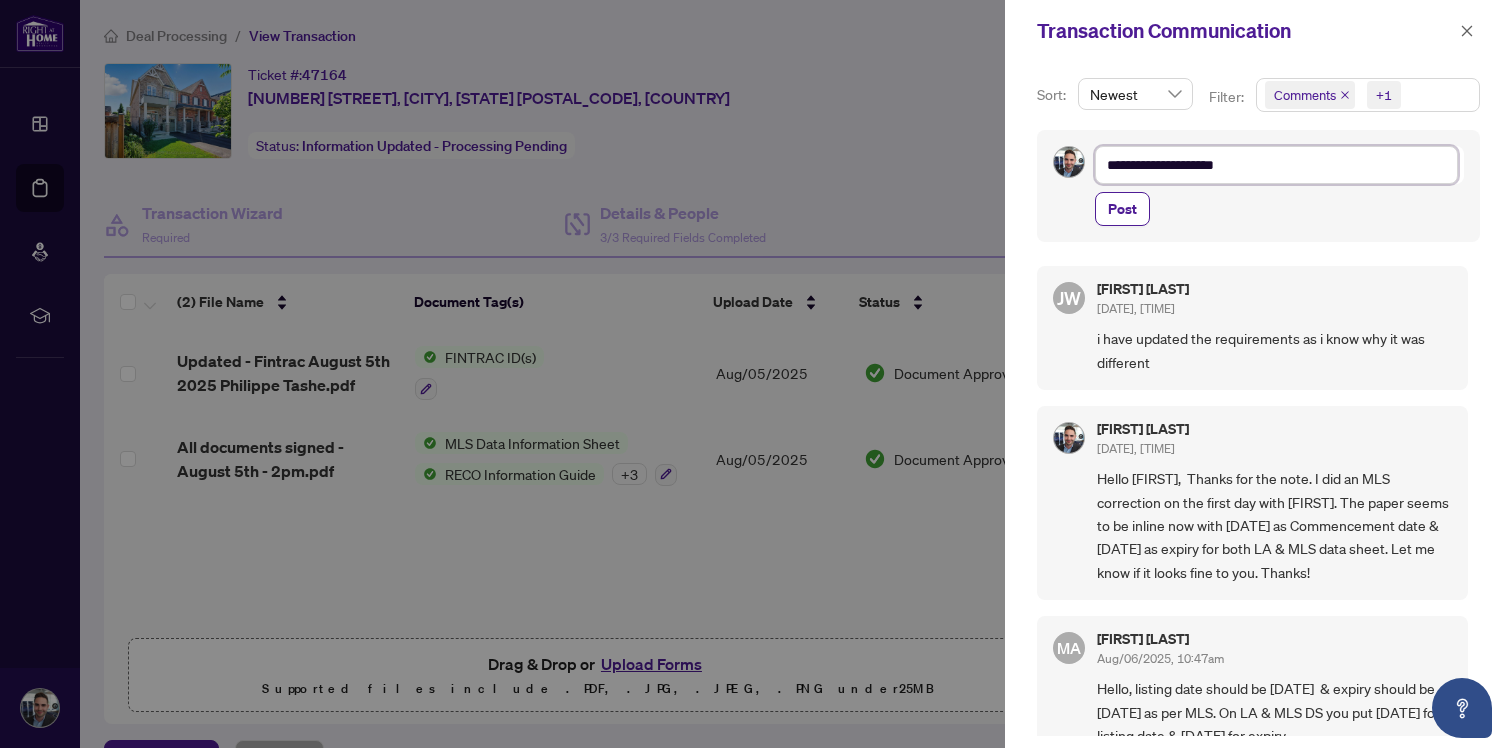 type on "**********" 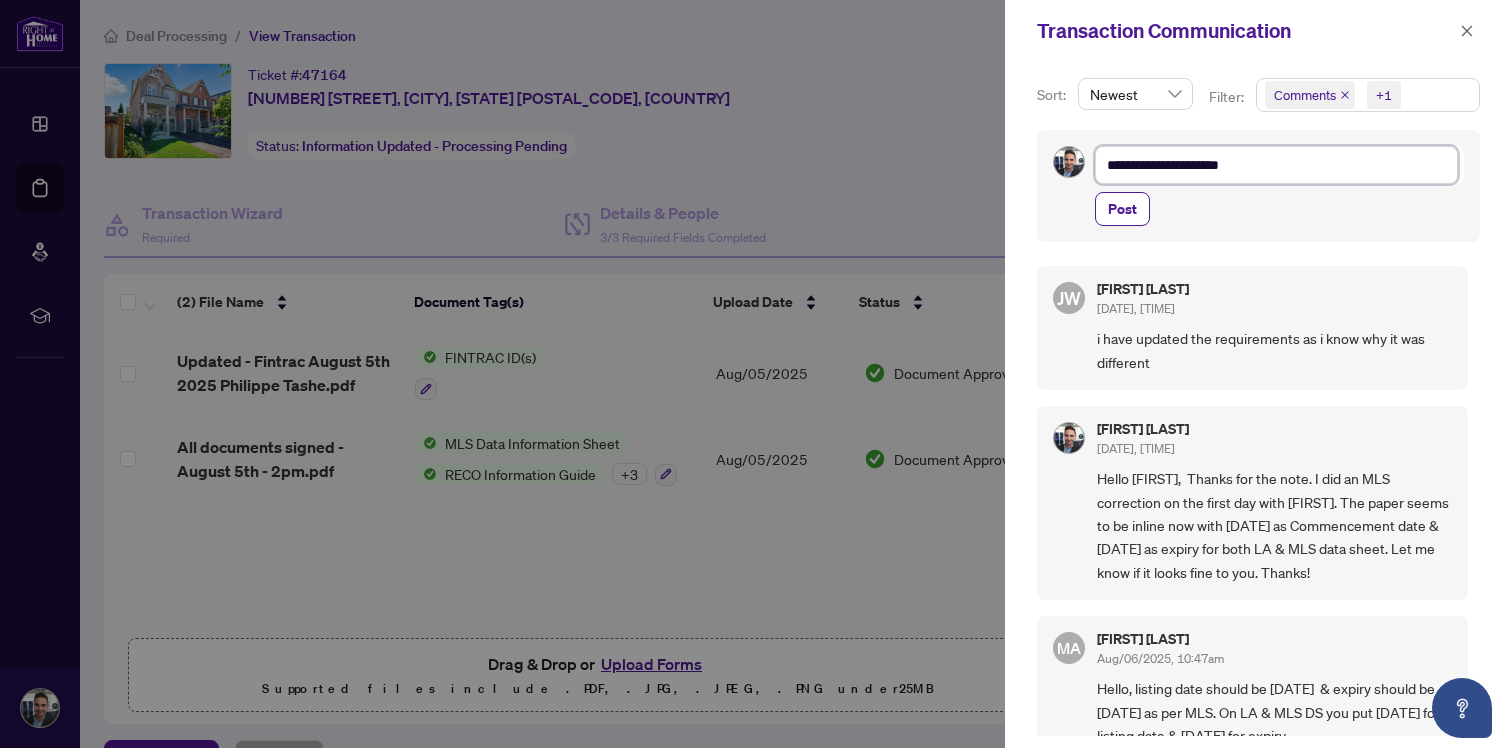 type on "**********" 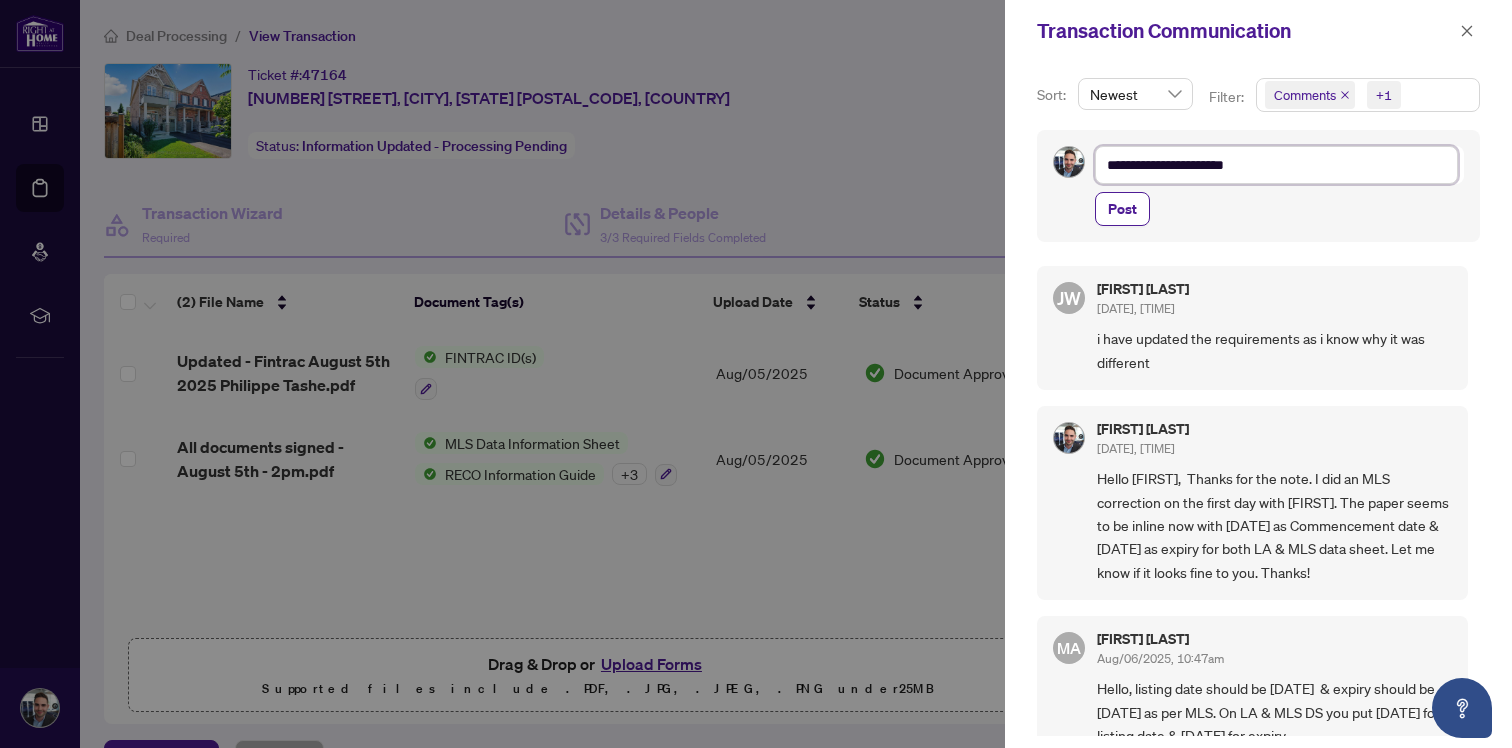 type on "**********" 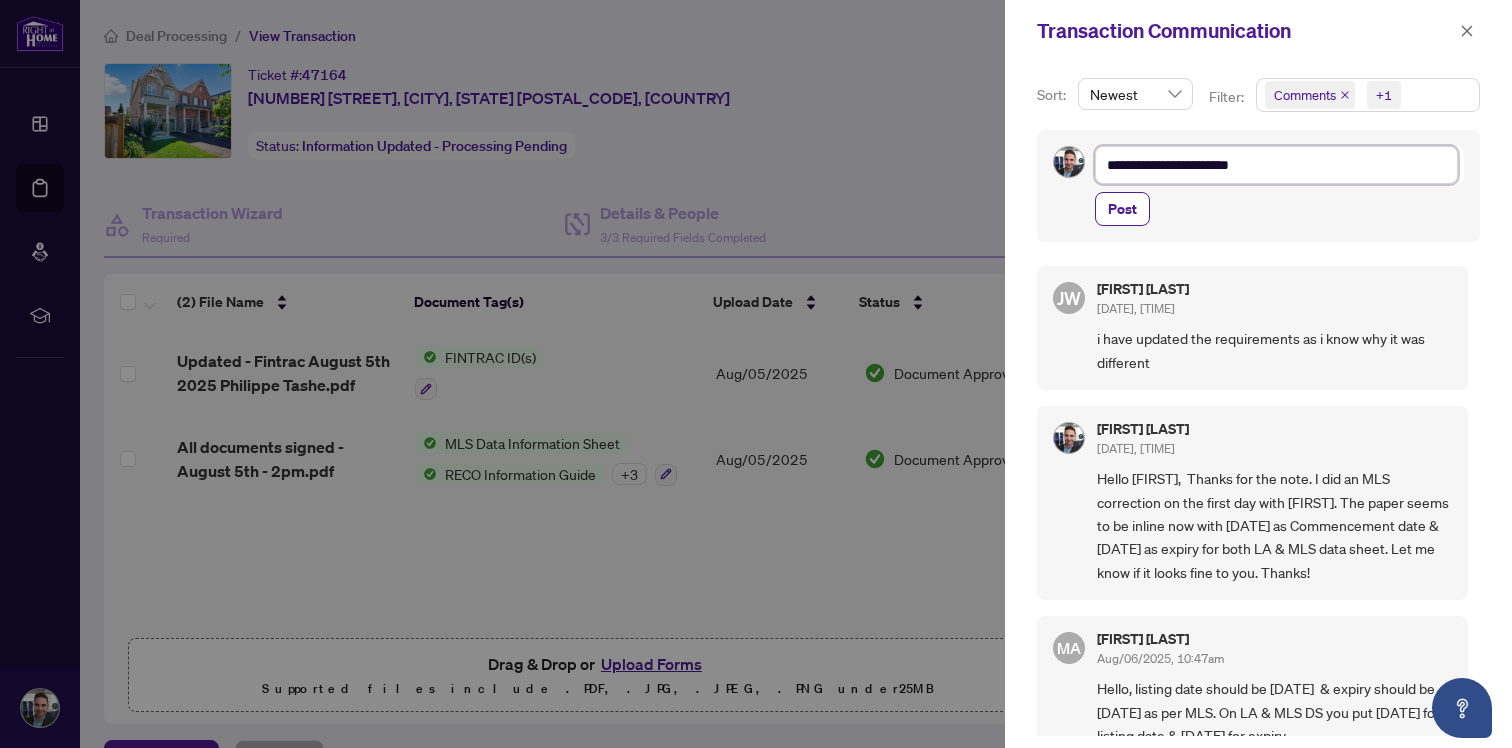 type on "**********" 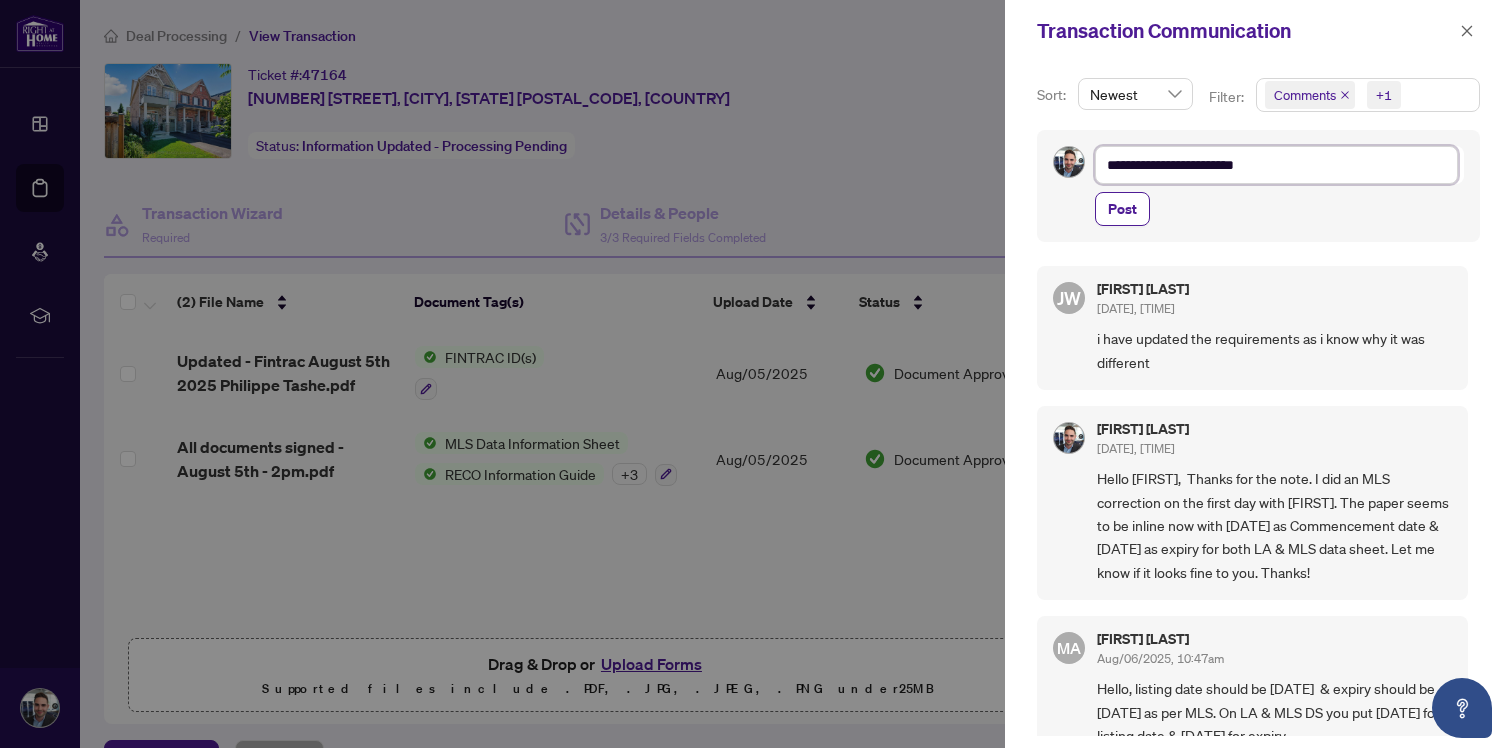 type on "**********" 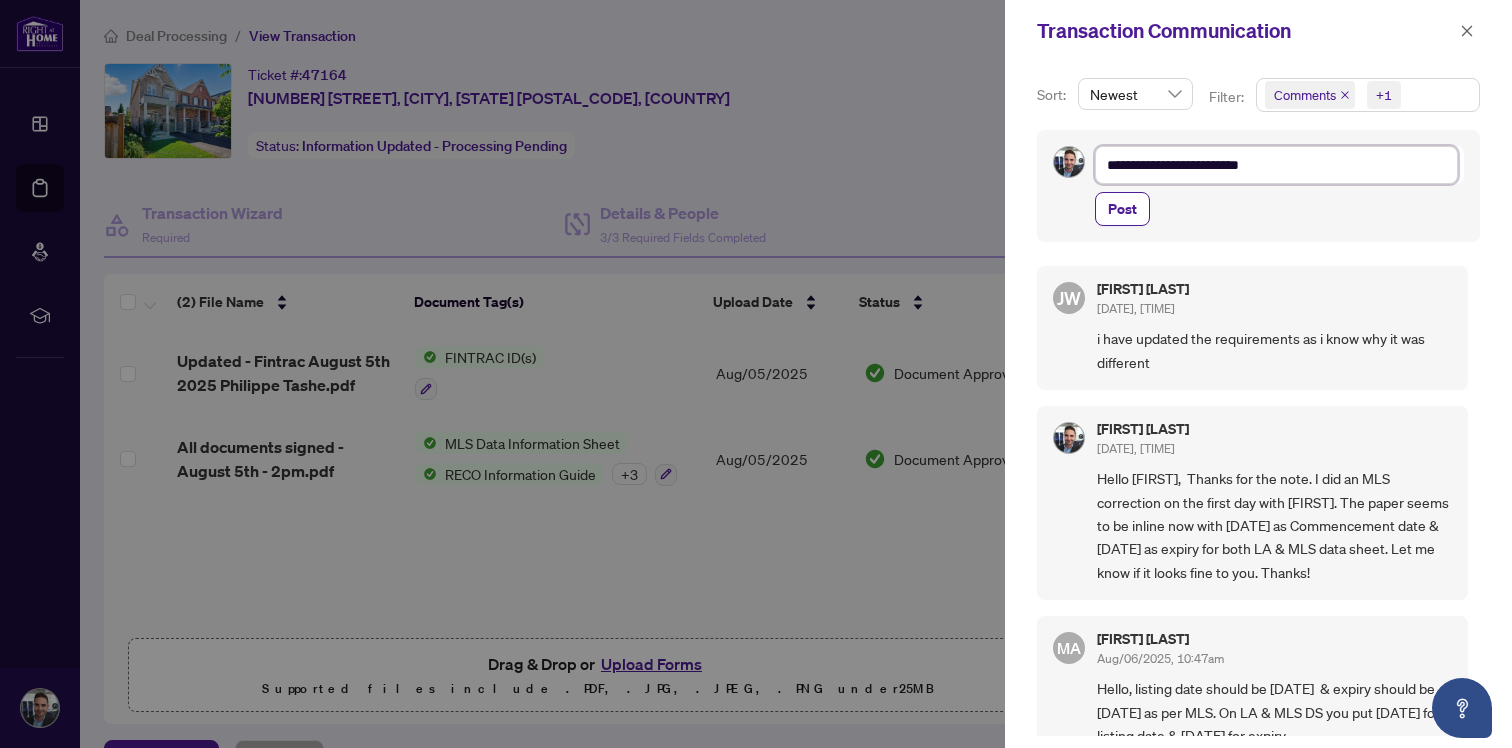 type on "**********" 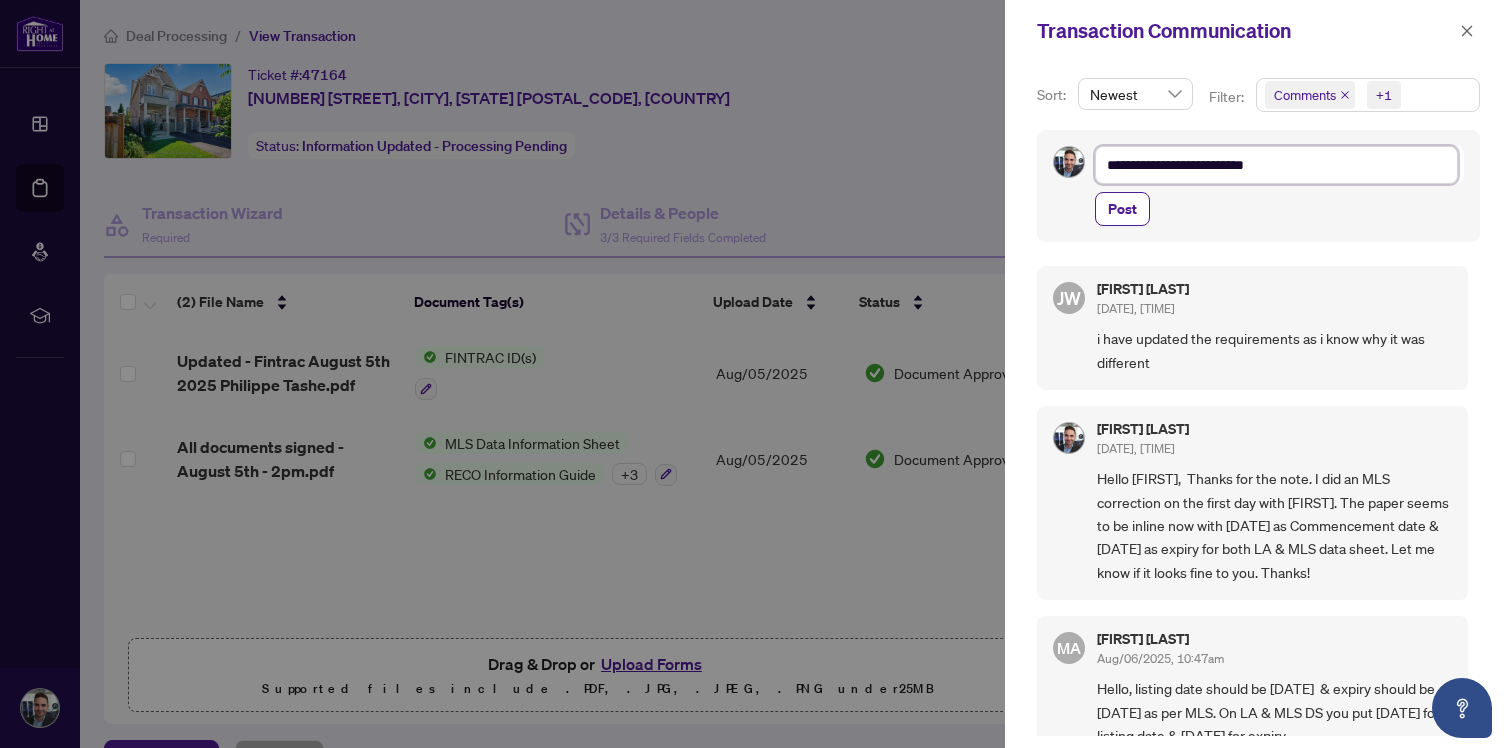 type on "**********" 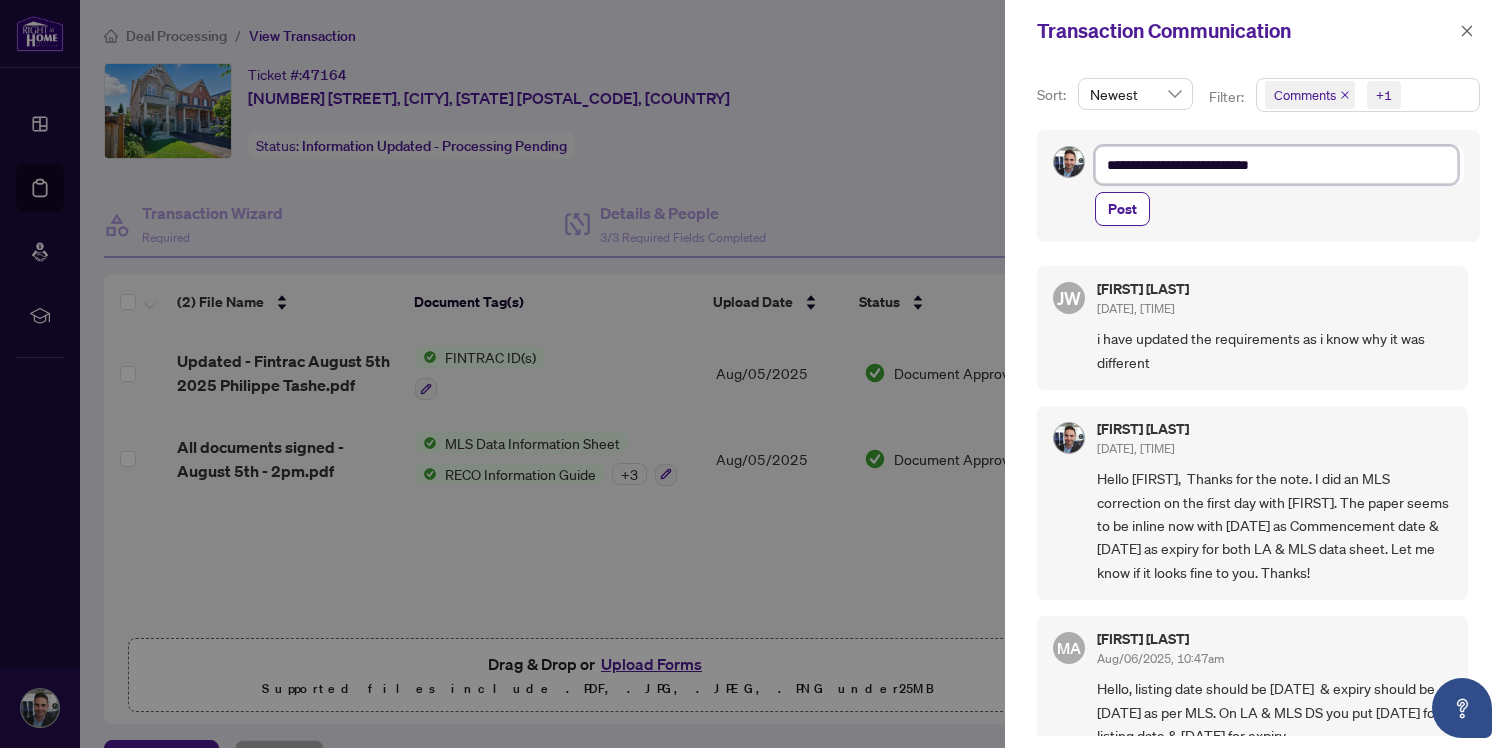 type on "**********" 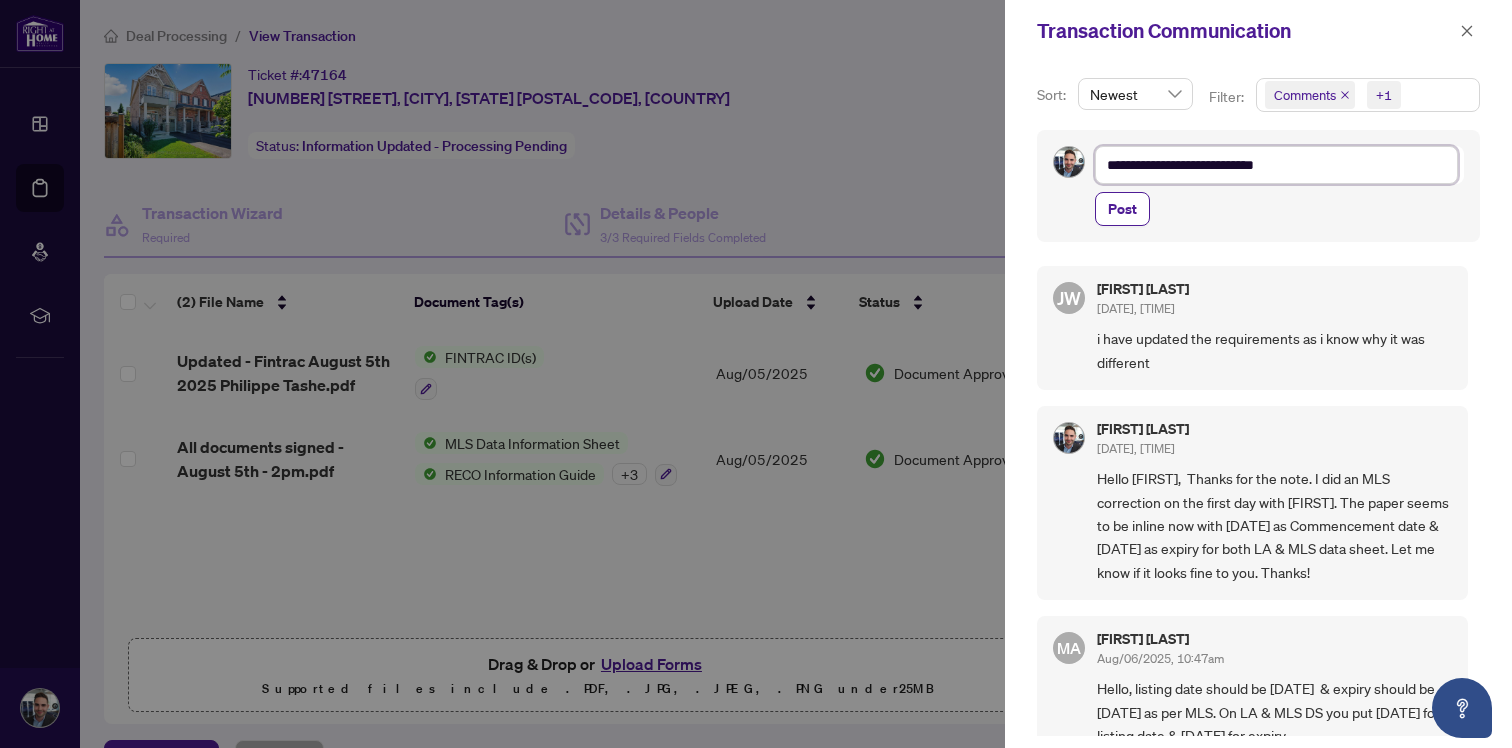 type on "**********" 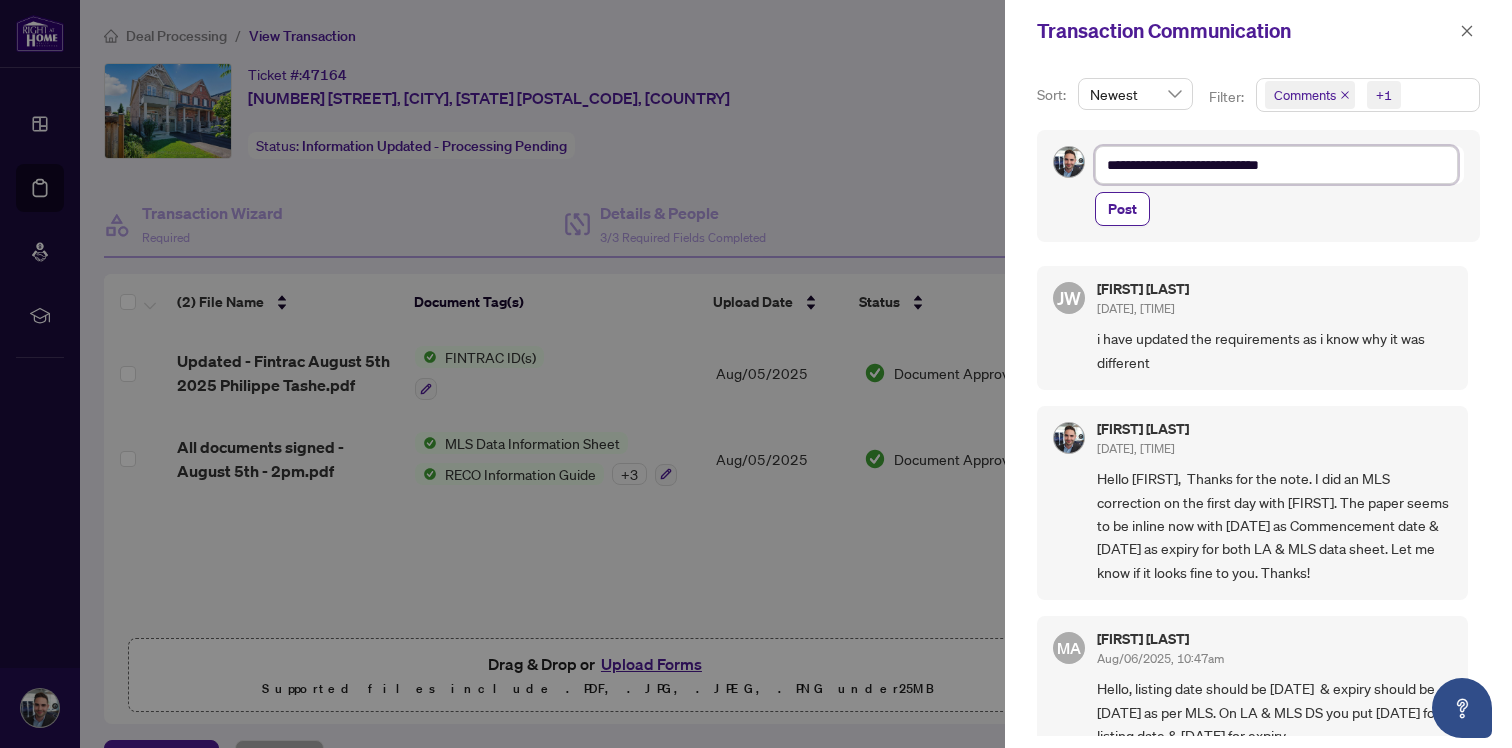 type on "**********" 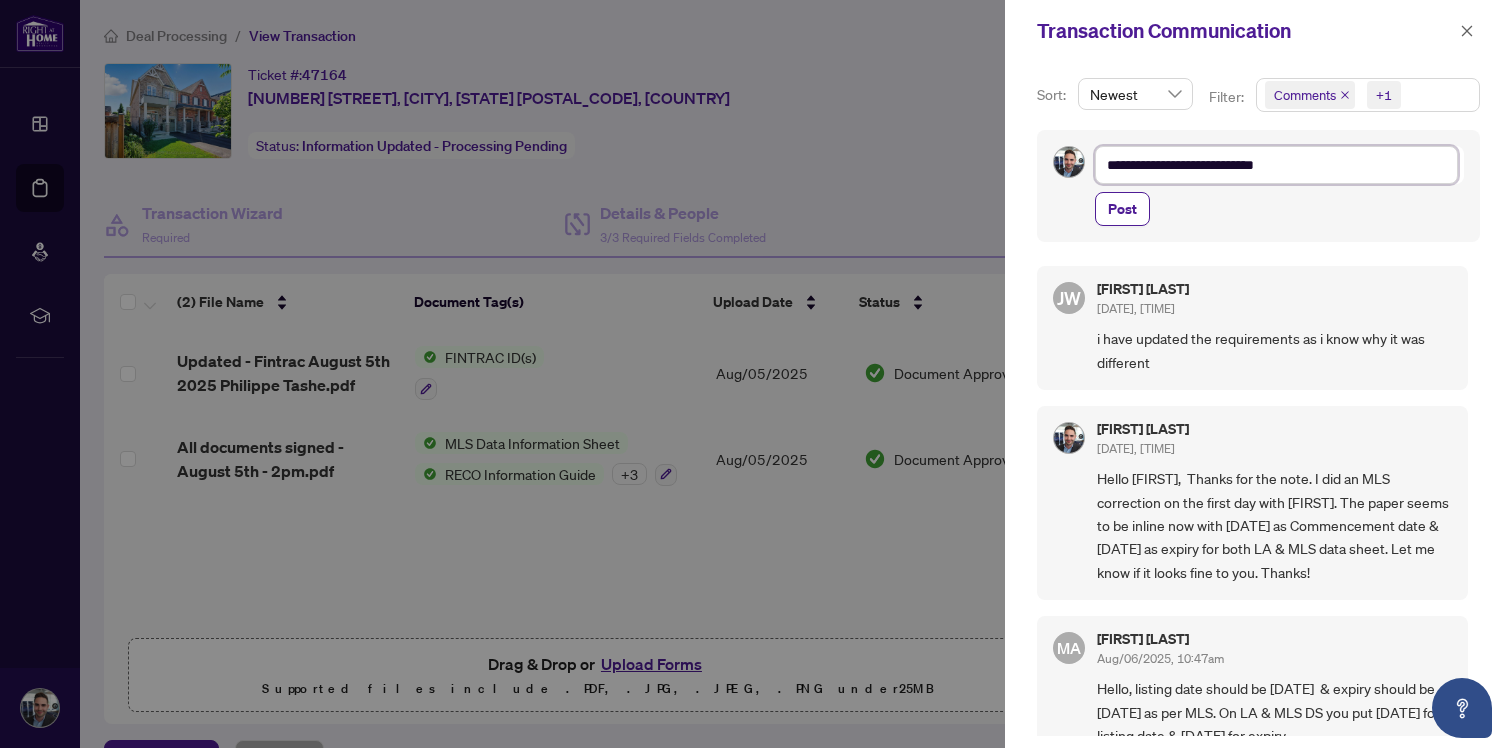 type on "**********" 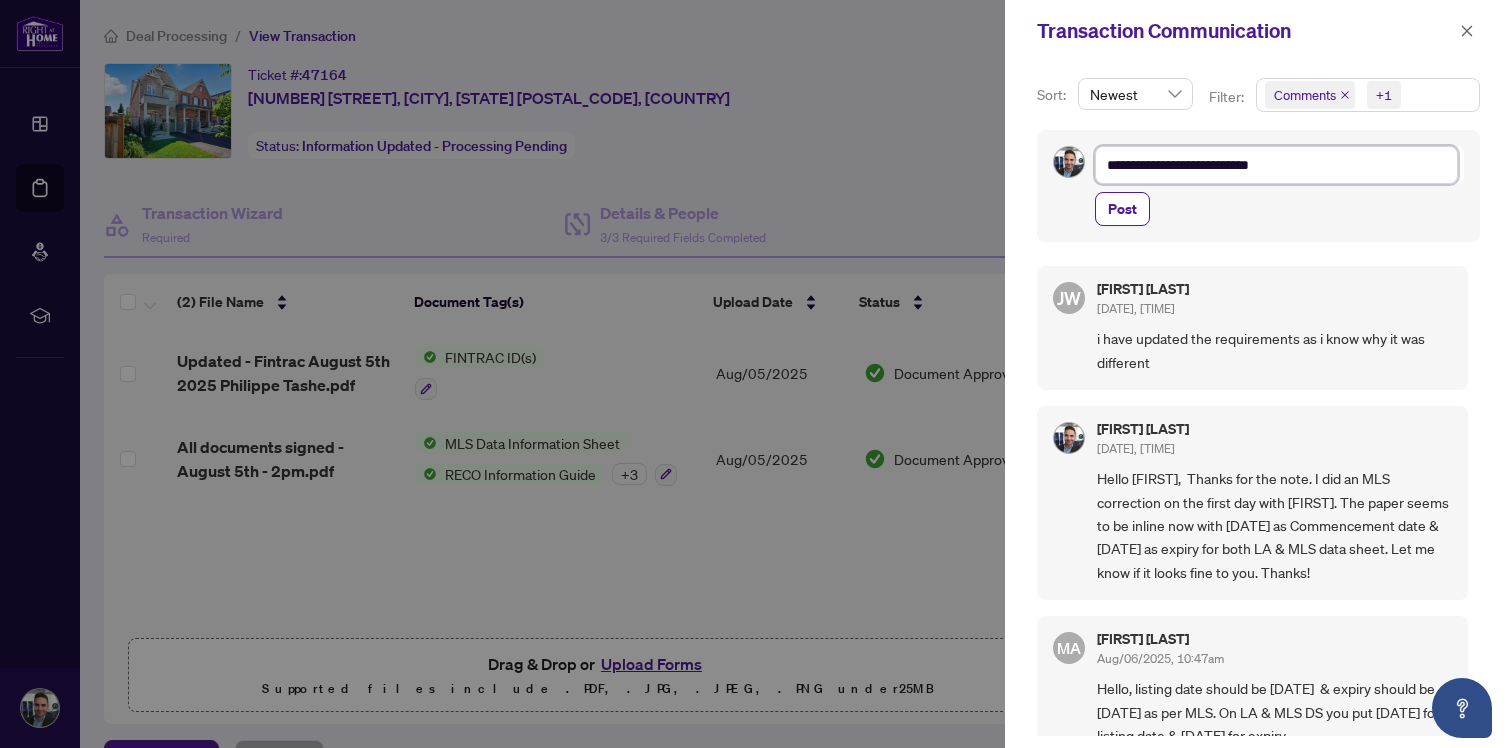 type on "**********" 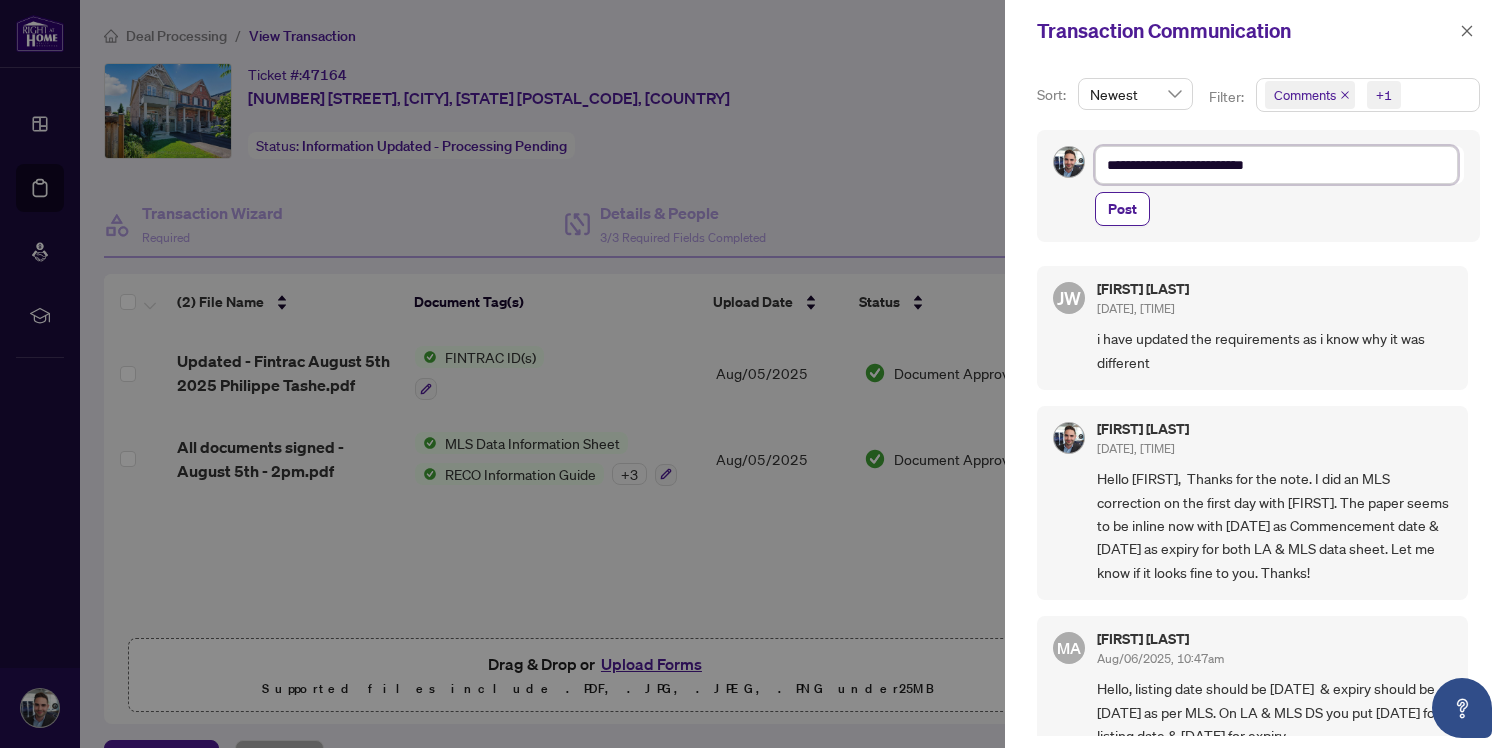 type on "**********" 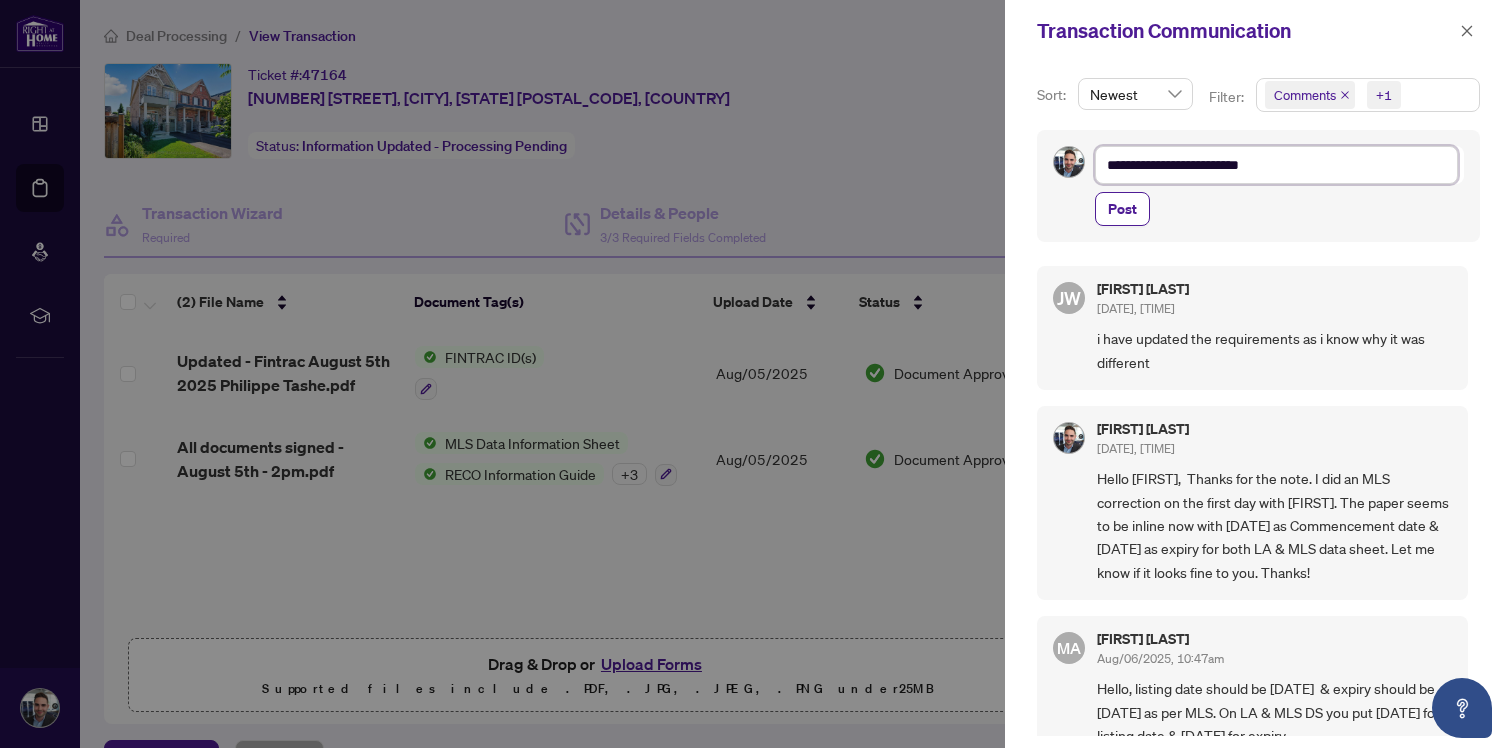 type on "**********" 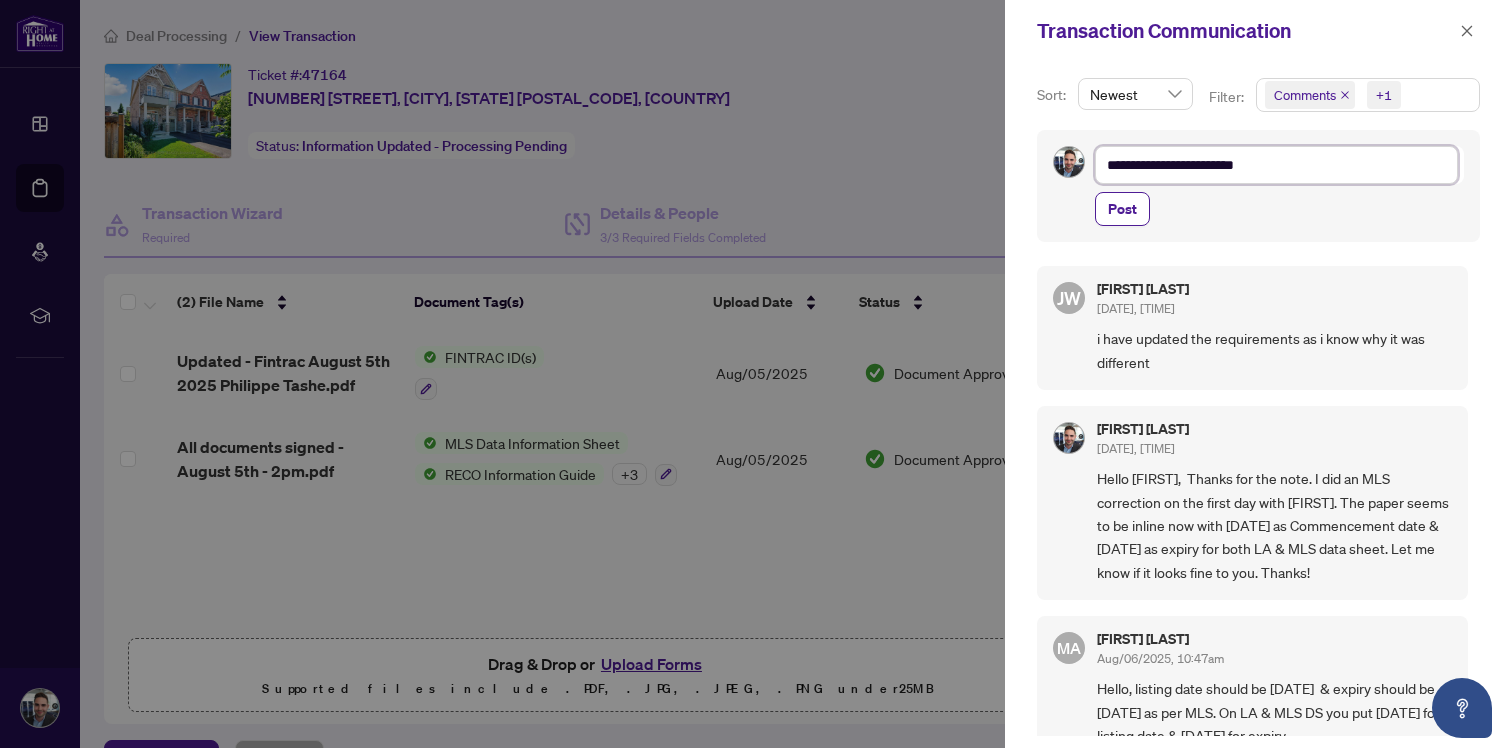 type on "**********" 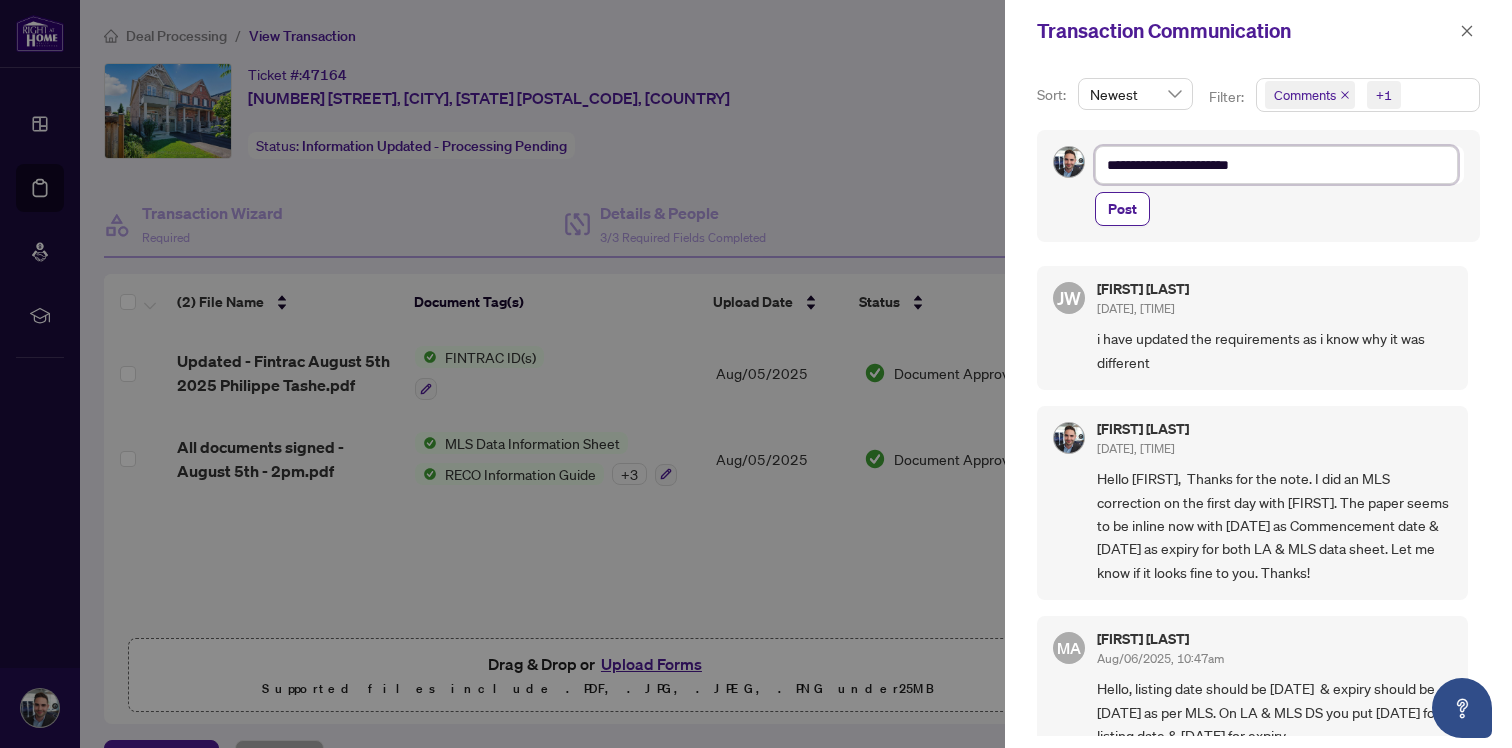 type on "**********" 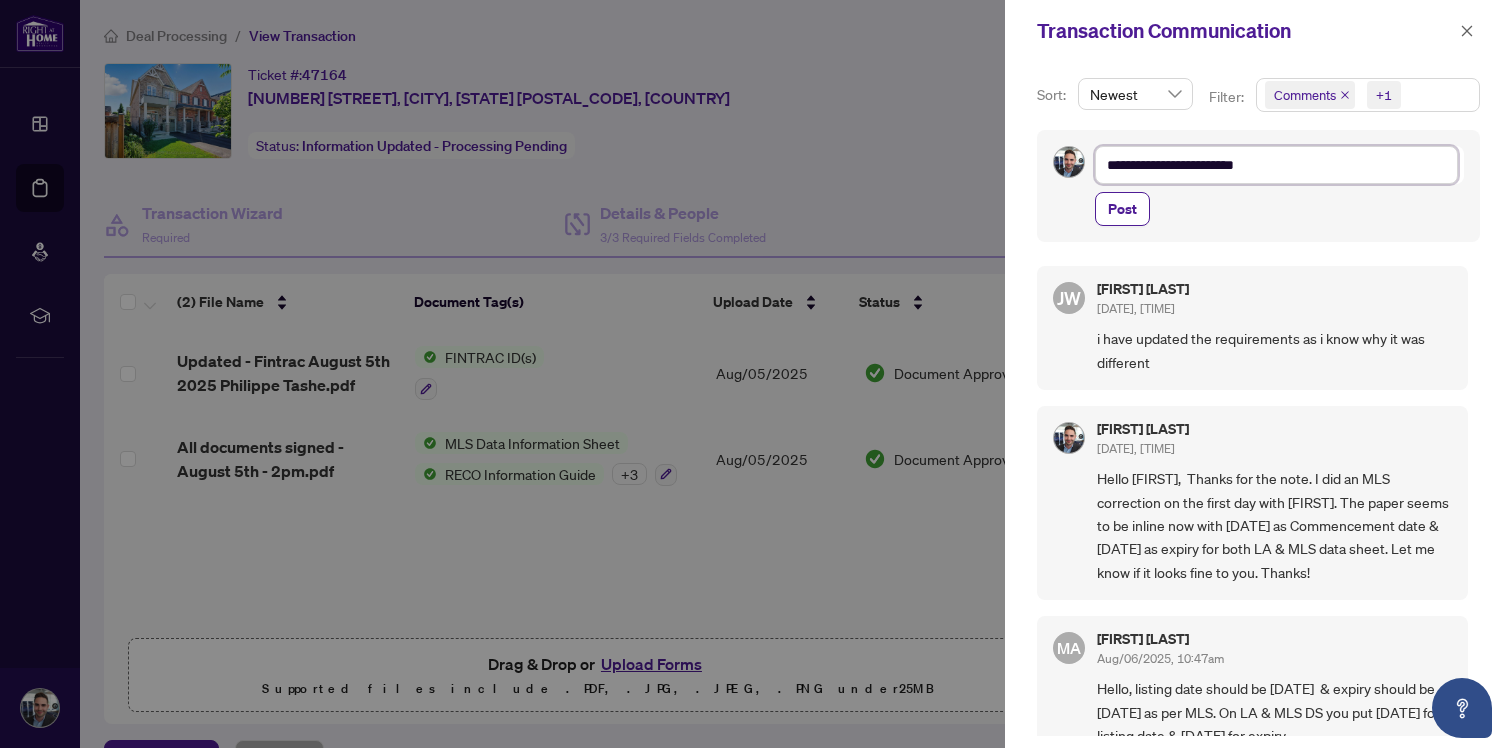 type on "**********" 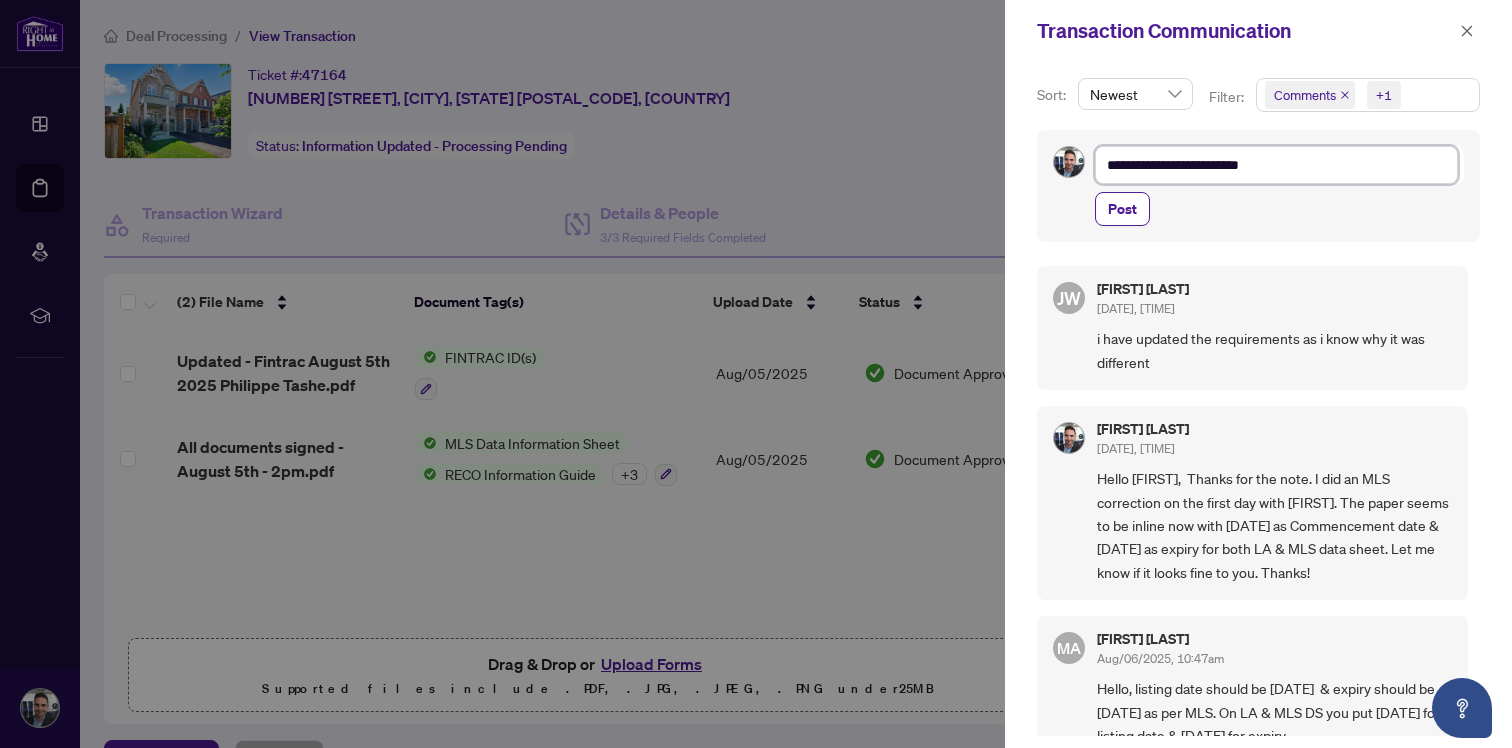 type on "**********" 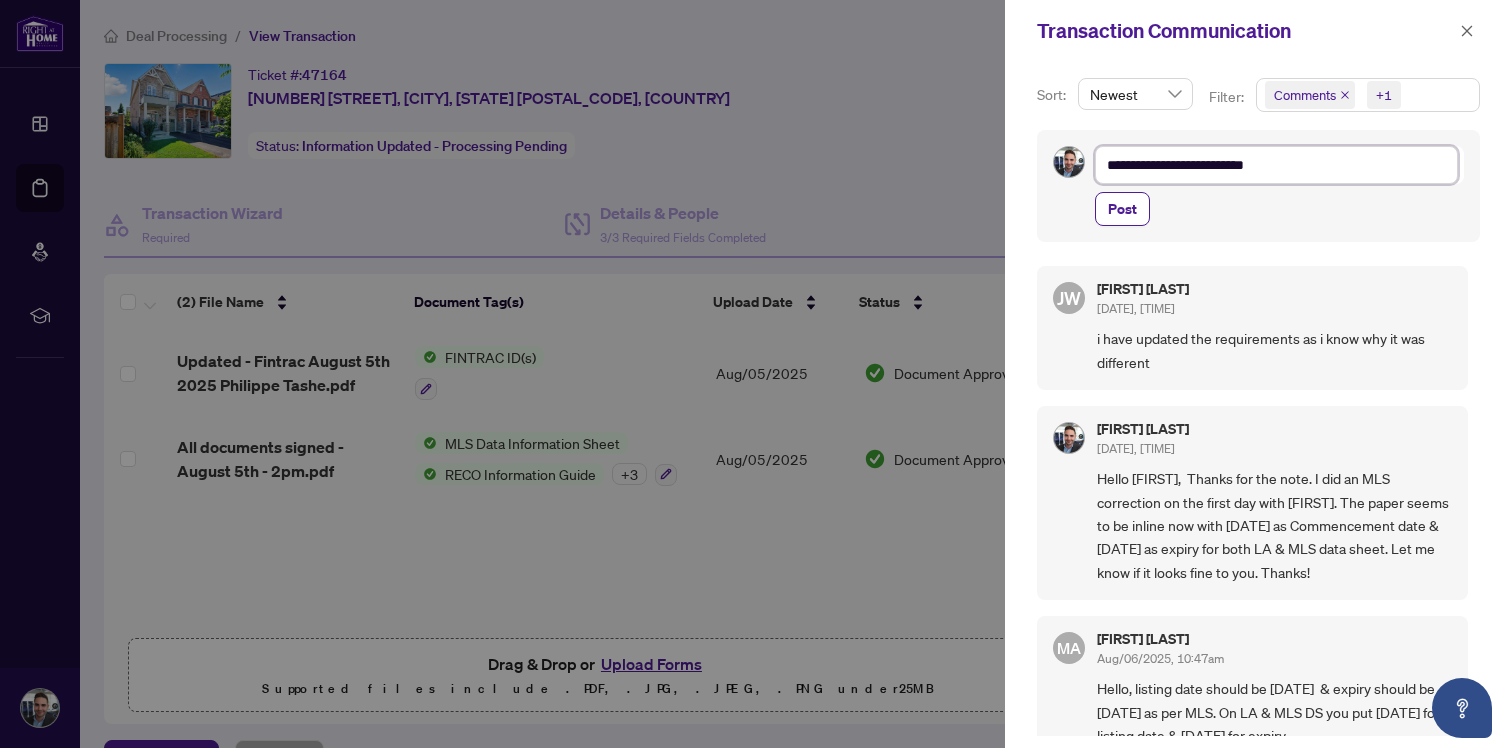 type on "**********" 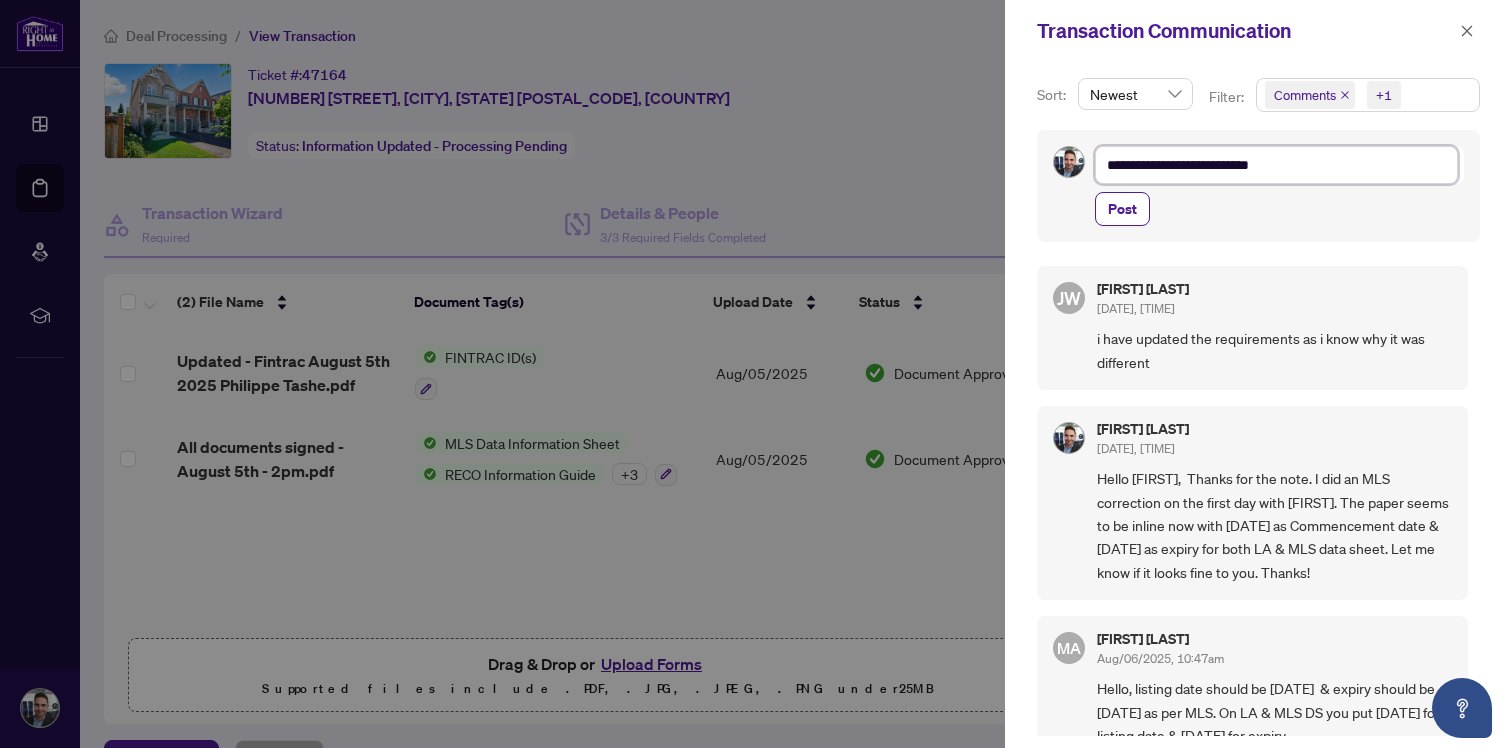 type on "**********" 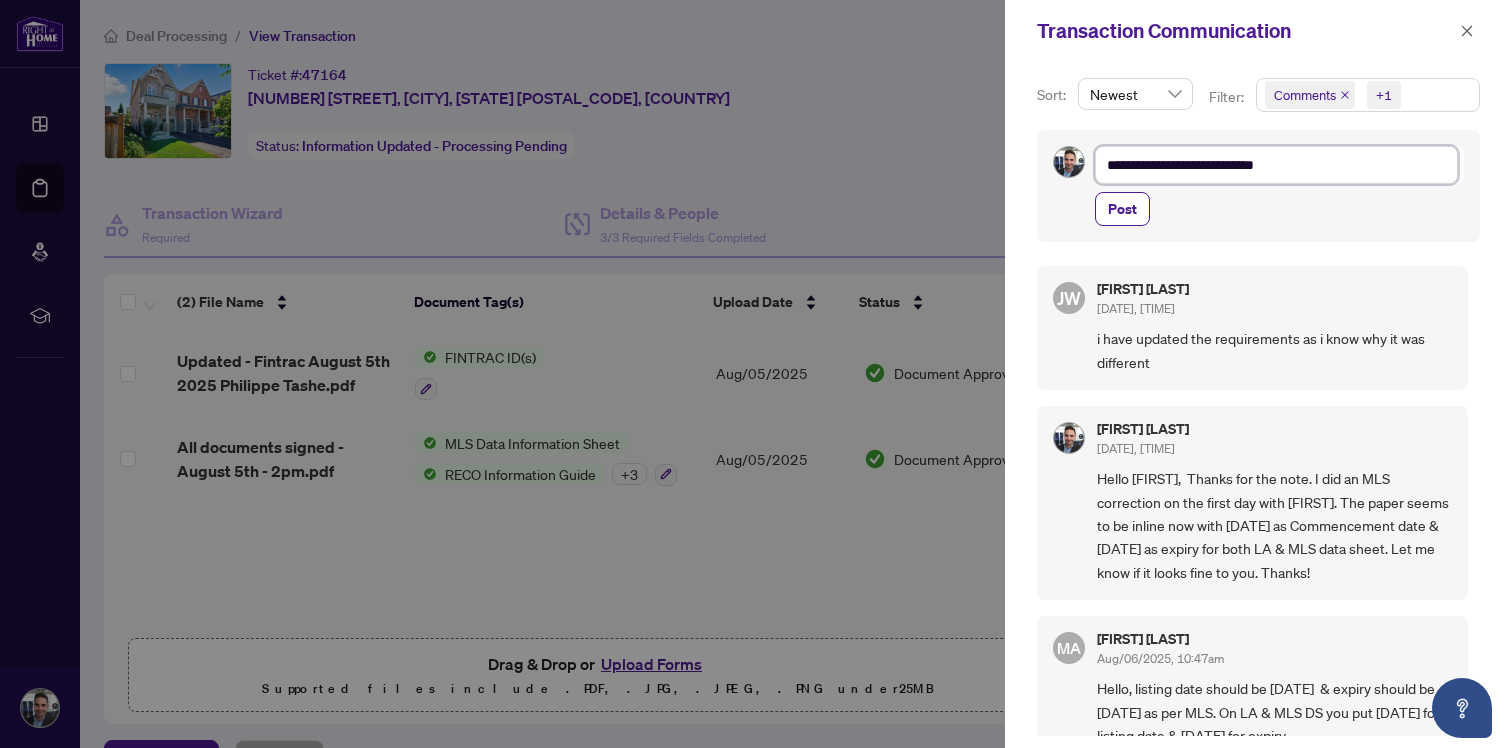 type on "**********" 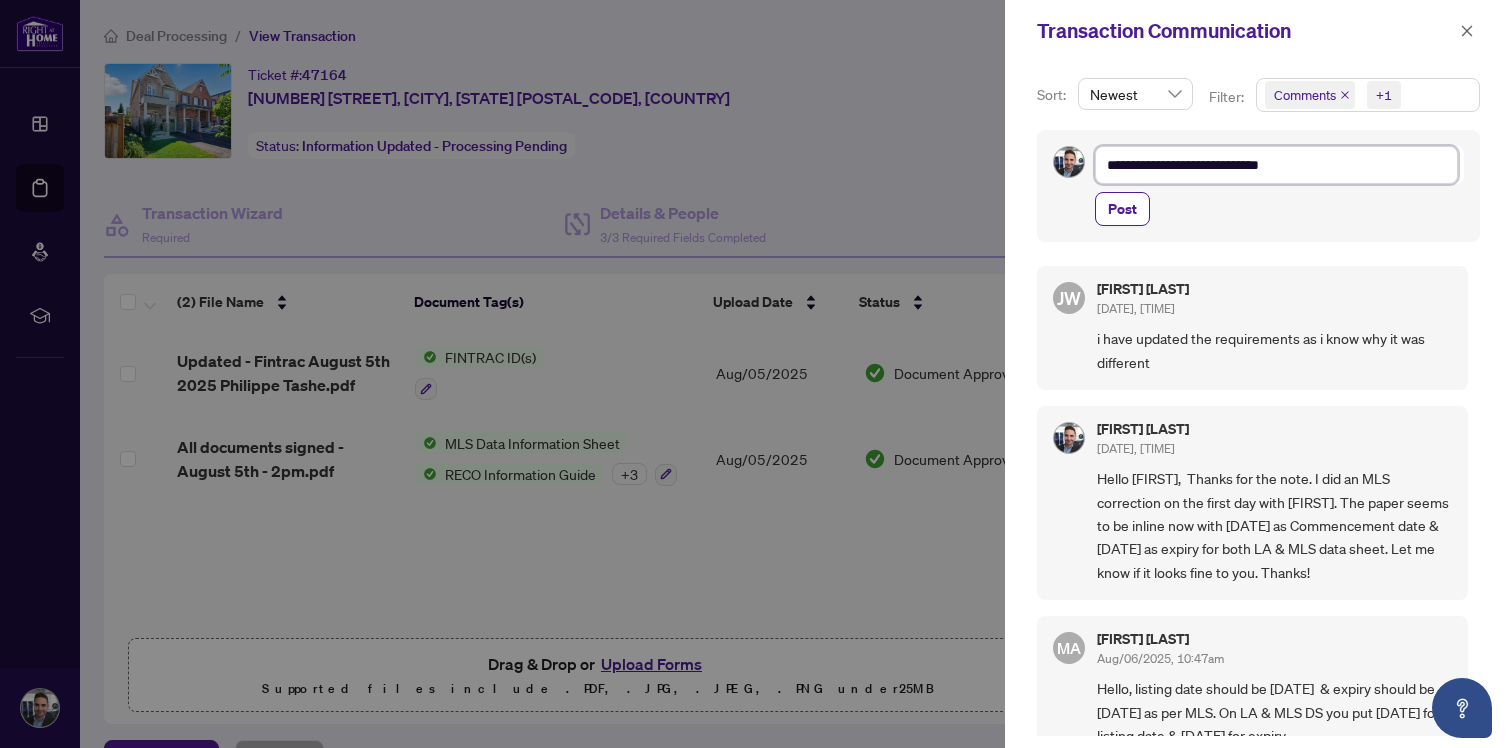 type on "**********" 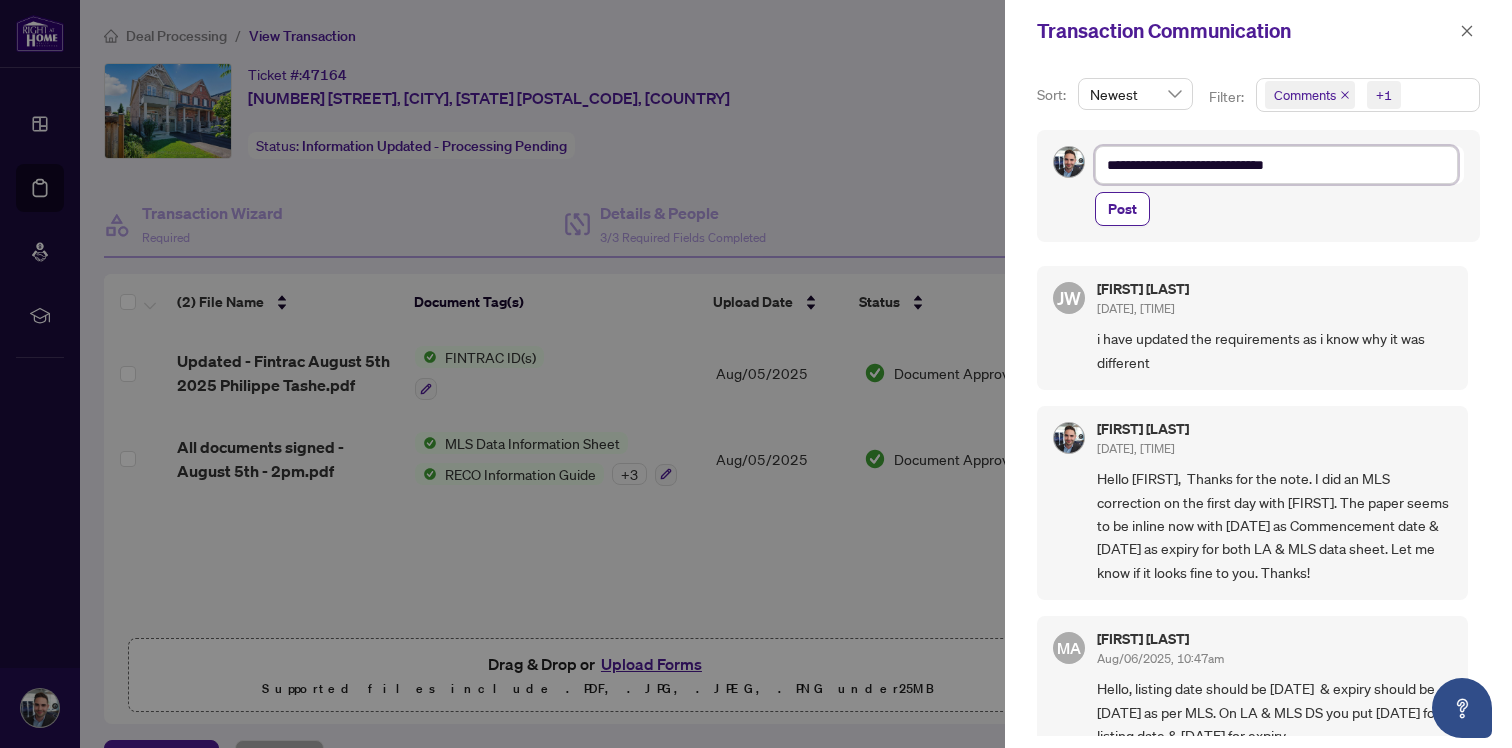 type on "**********" 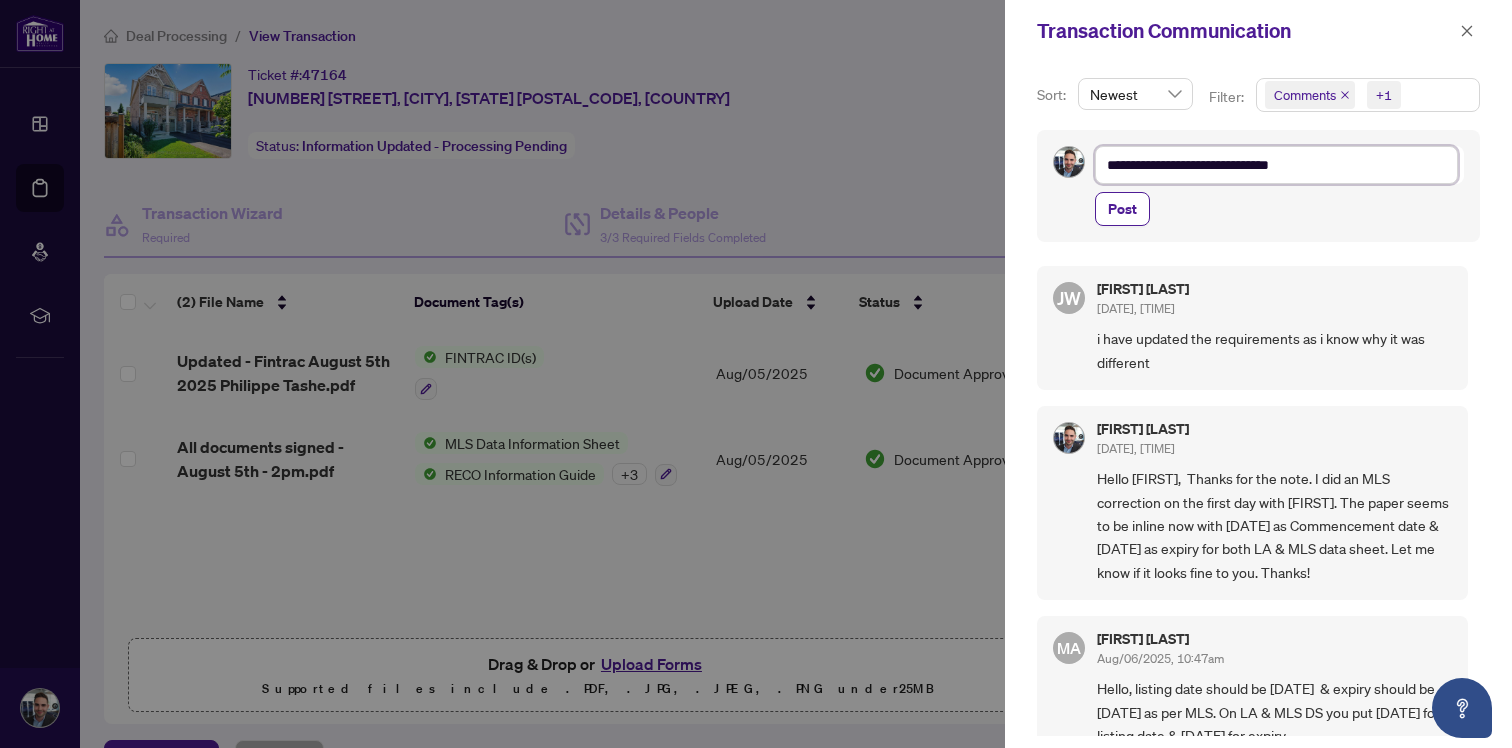 type on "**********" 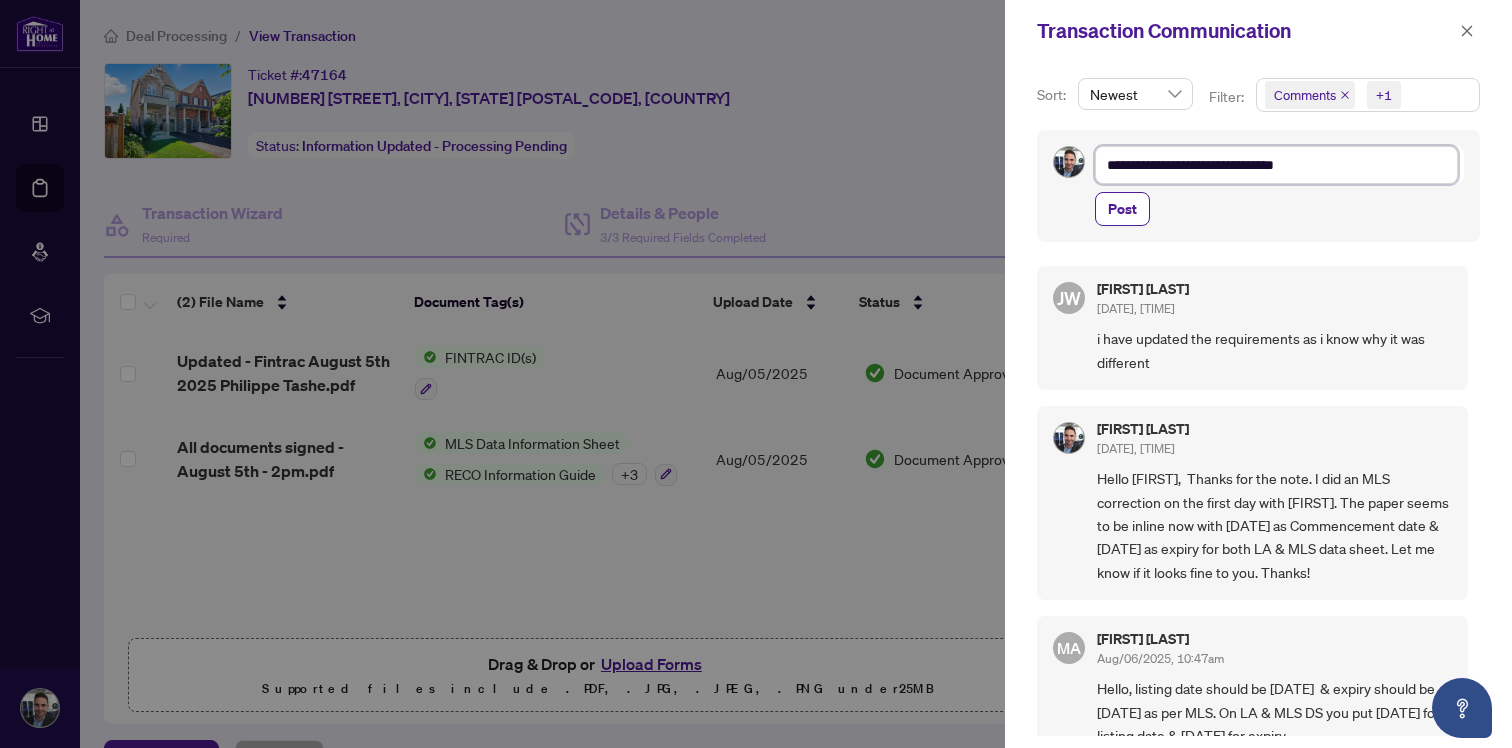 type on "**********" 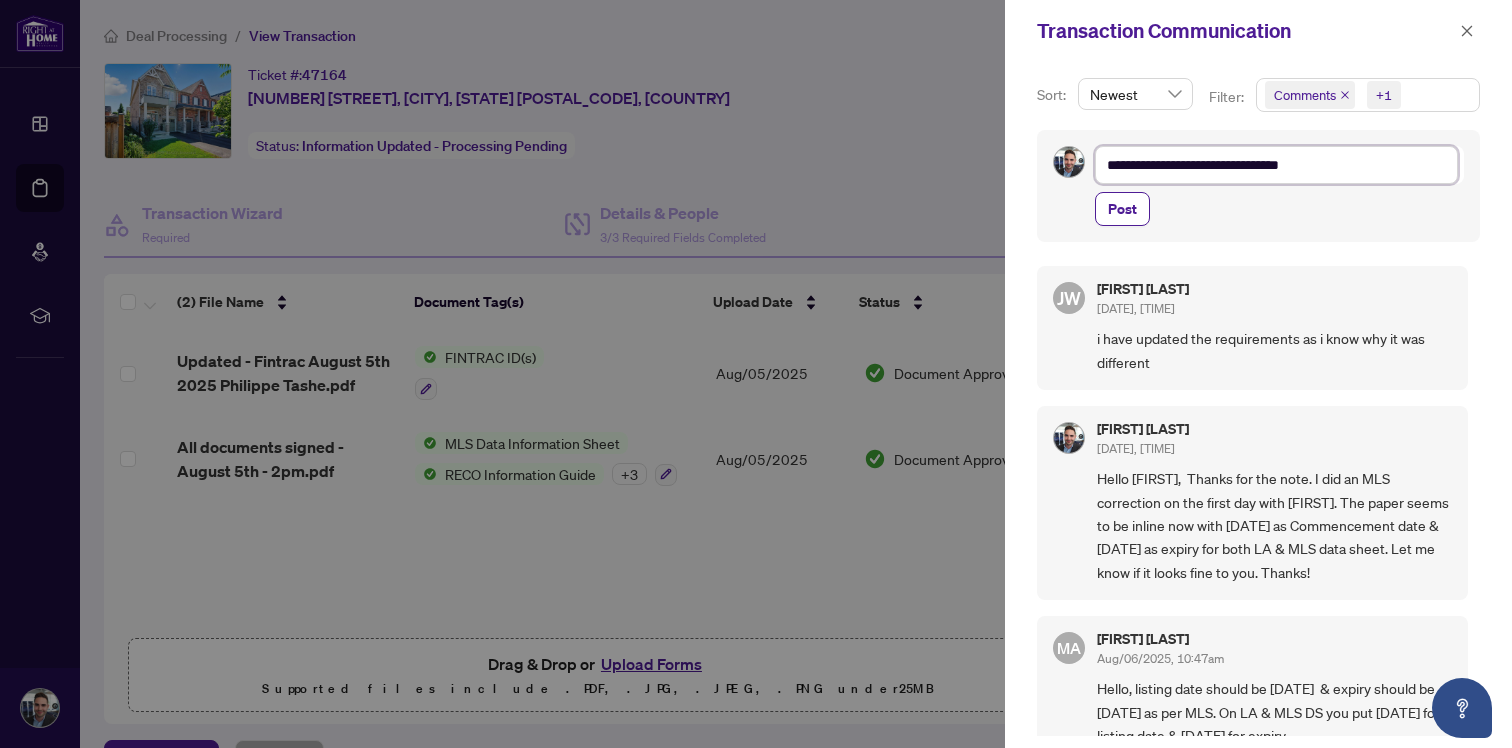 type on "**********" 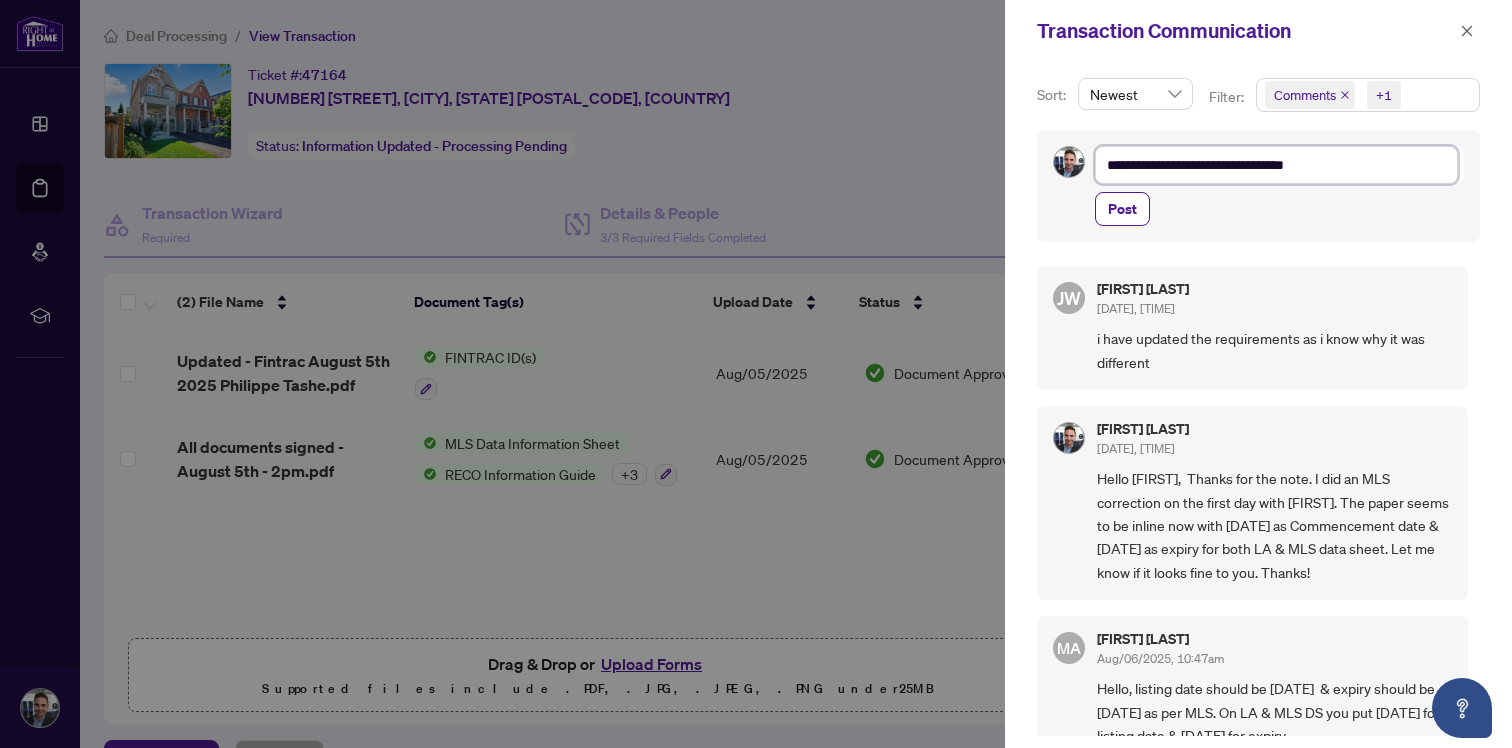 type on "**********" 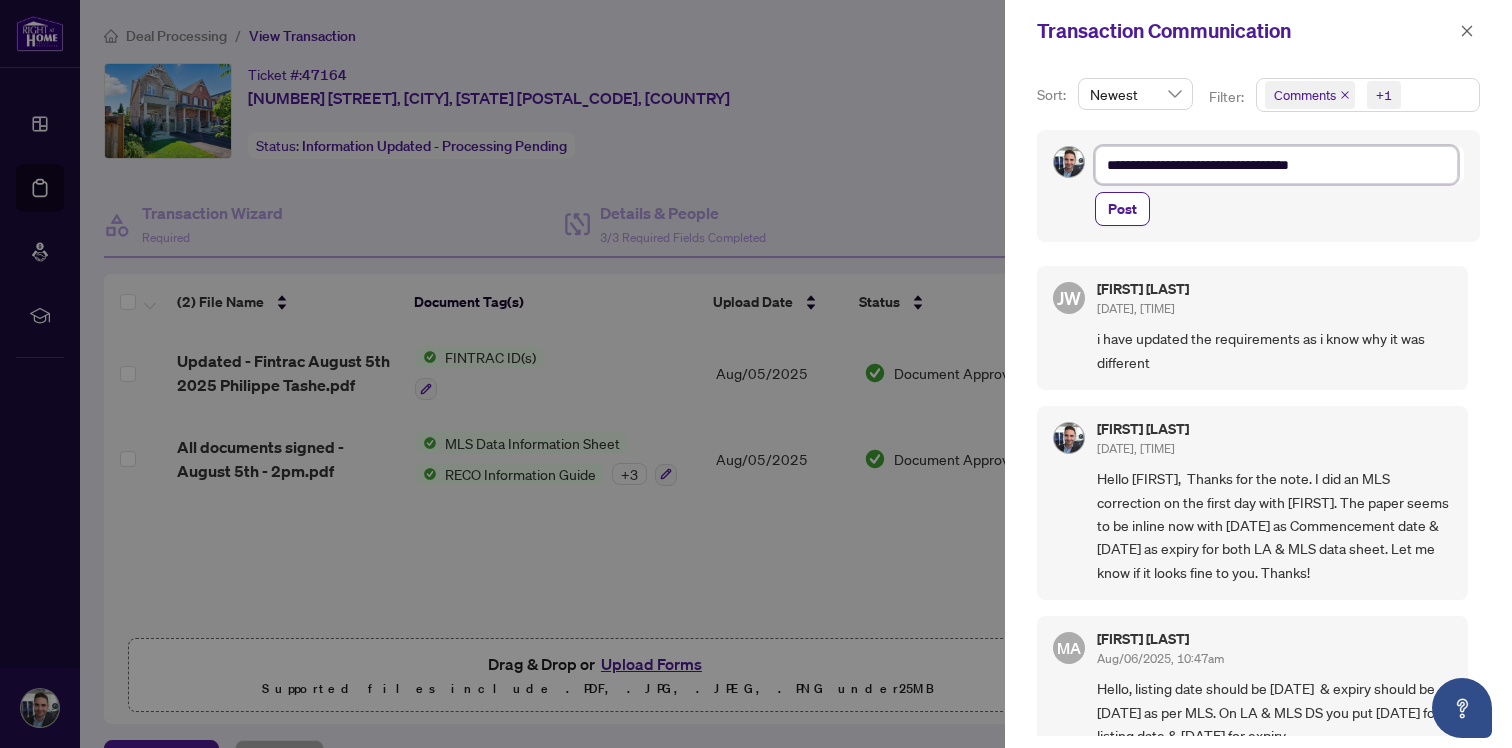 type on "**********" 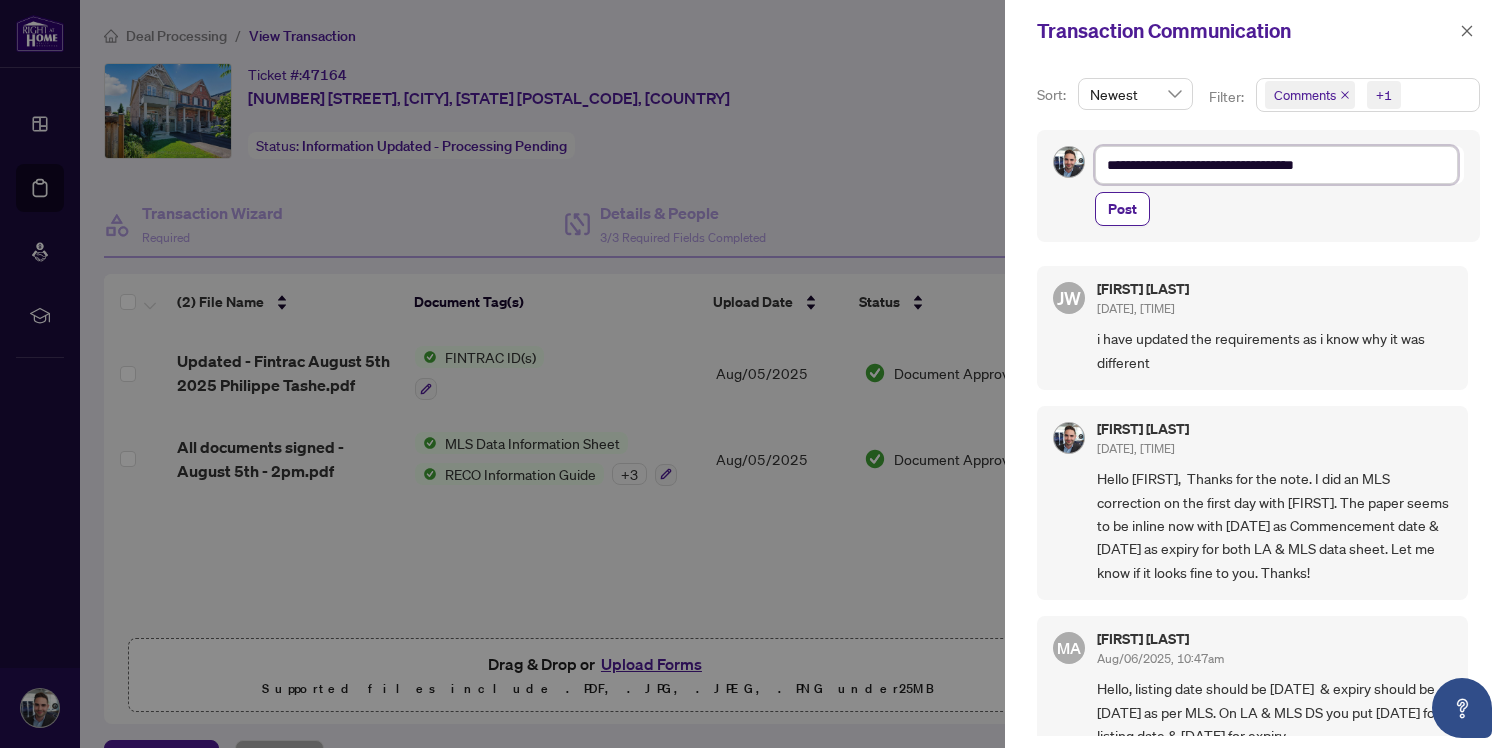 type on "**********" 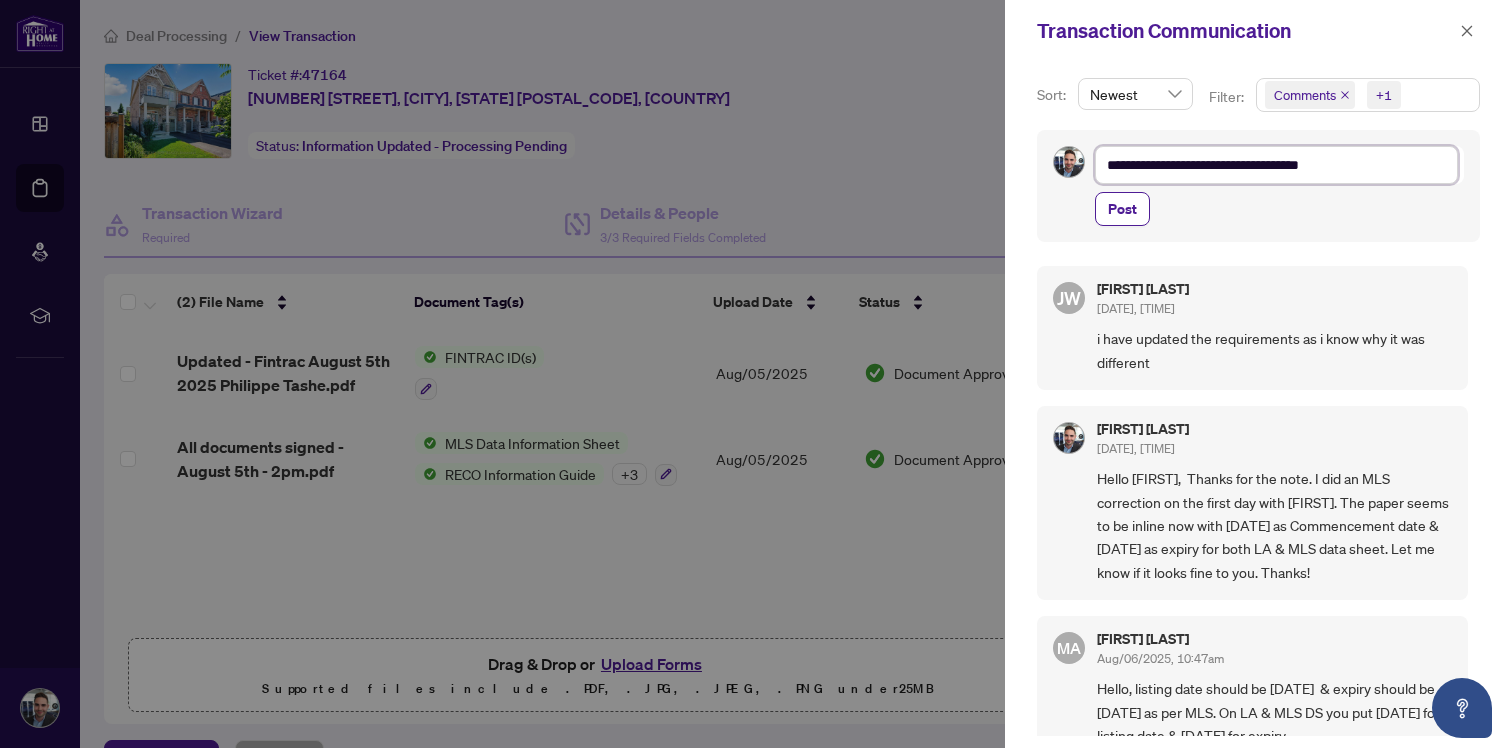 type on "**********" 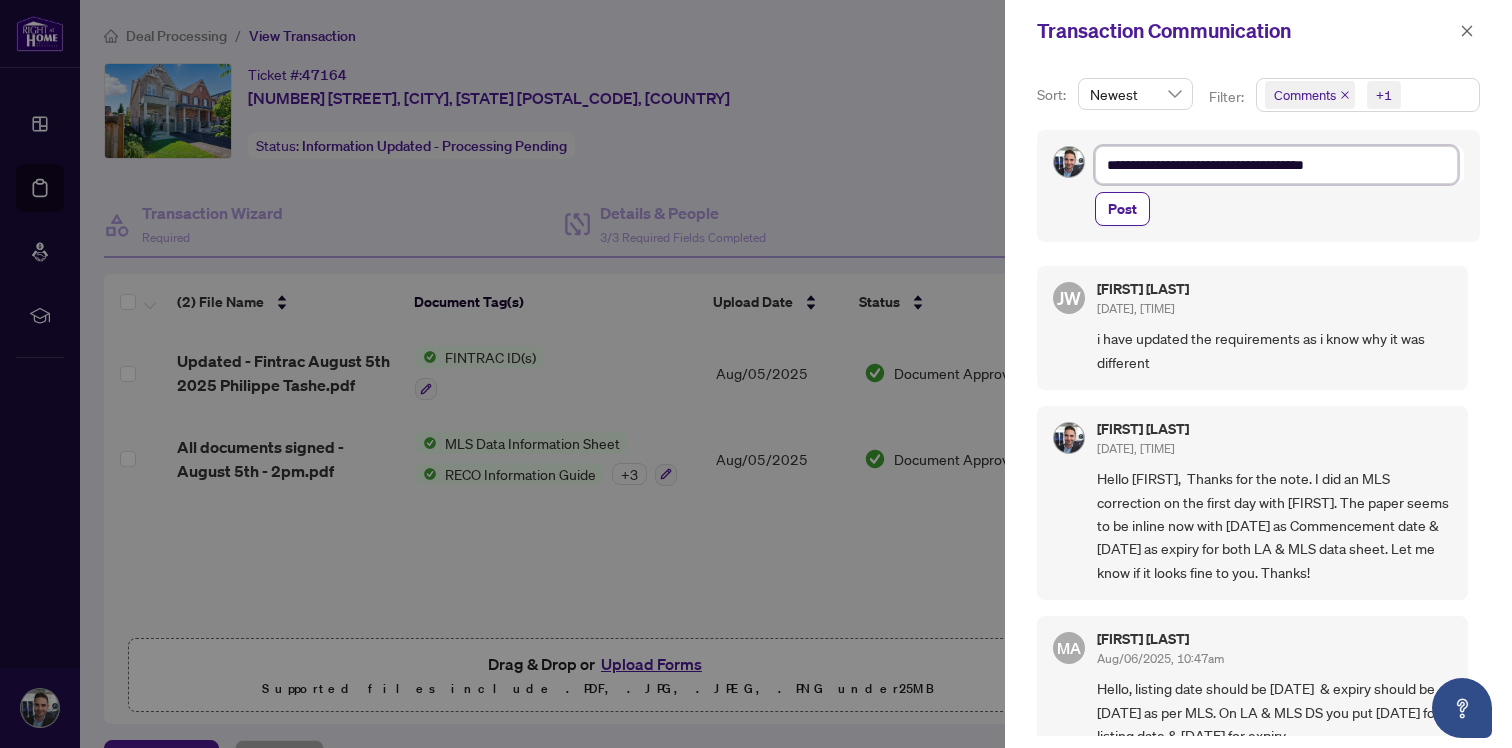 type on "**********" 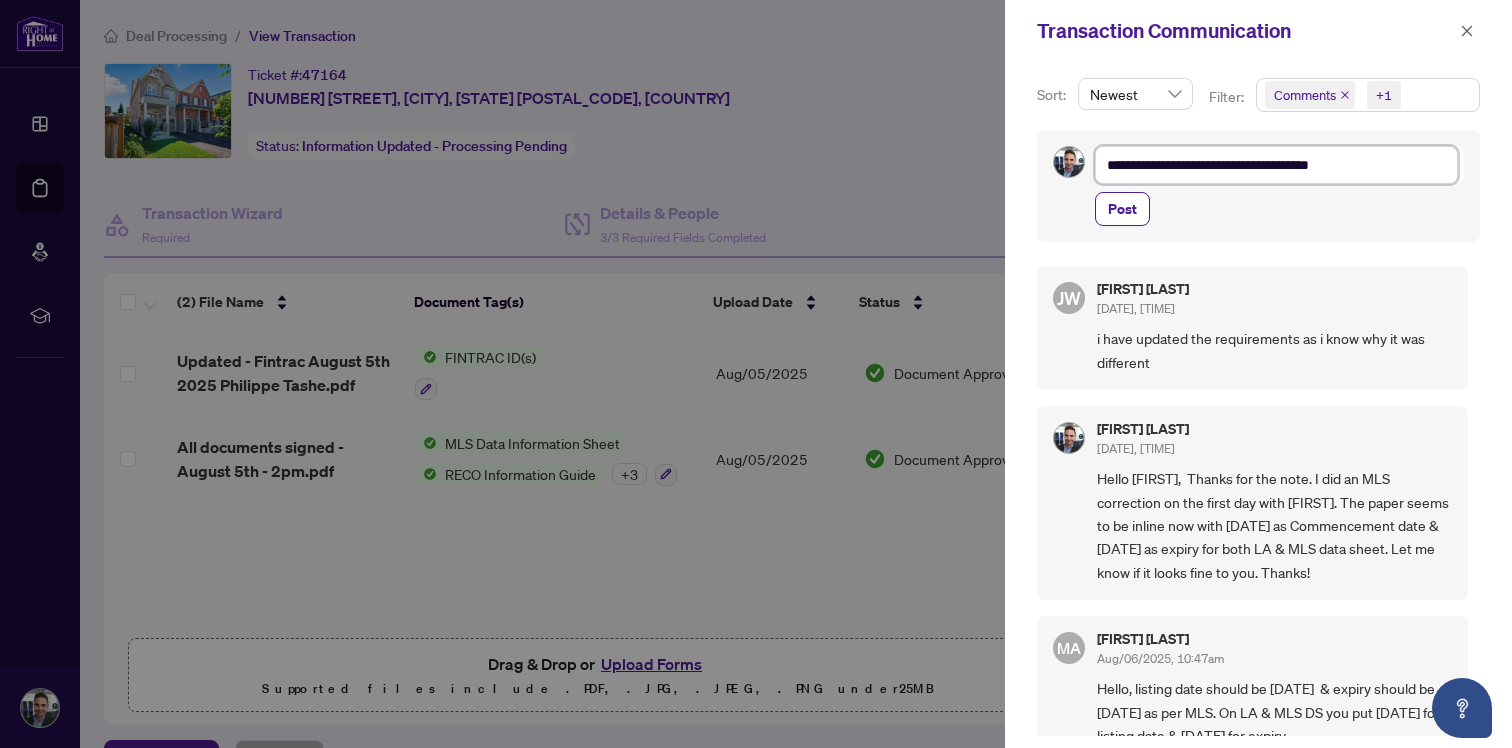 type on "**********" 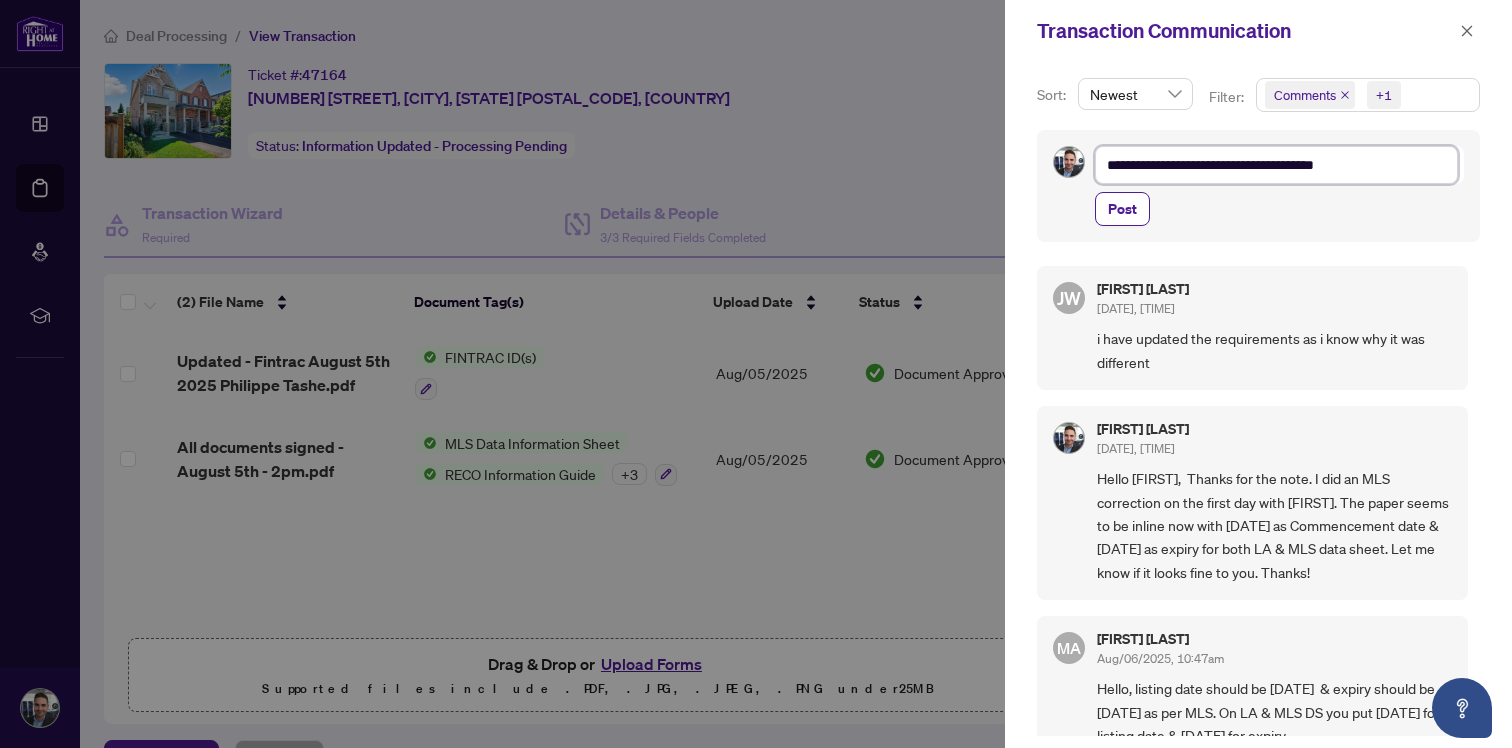 type on "**********" 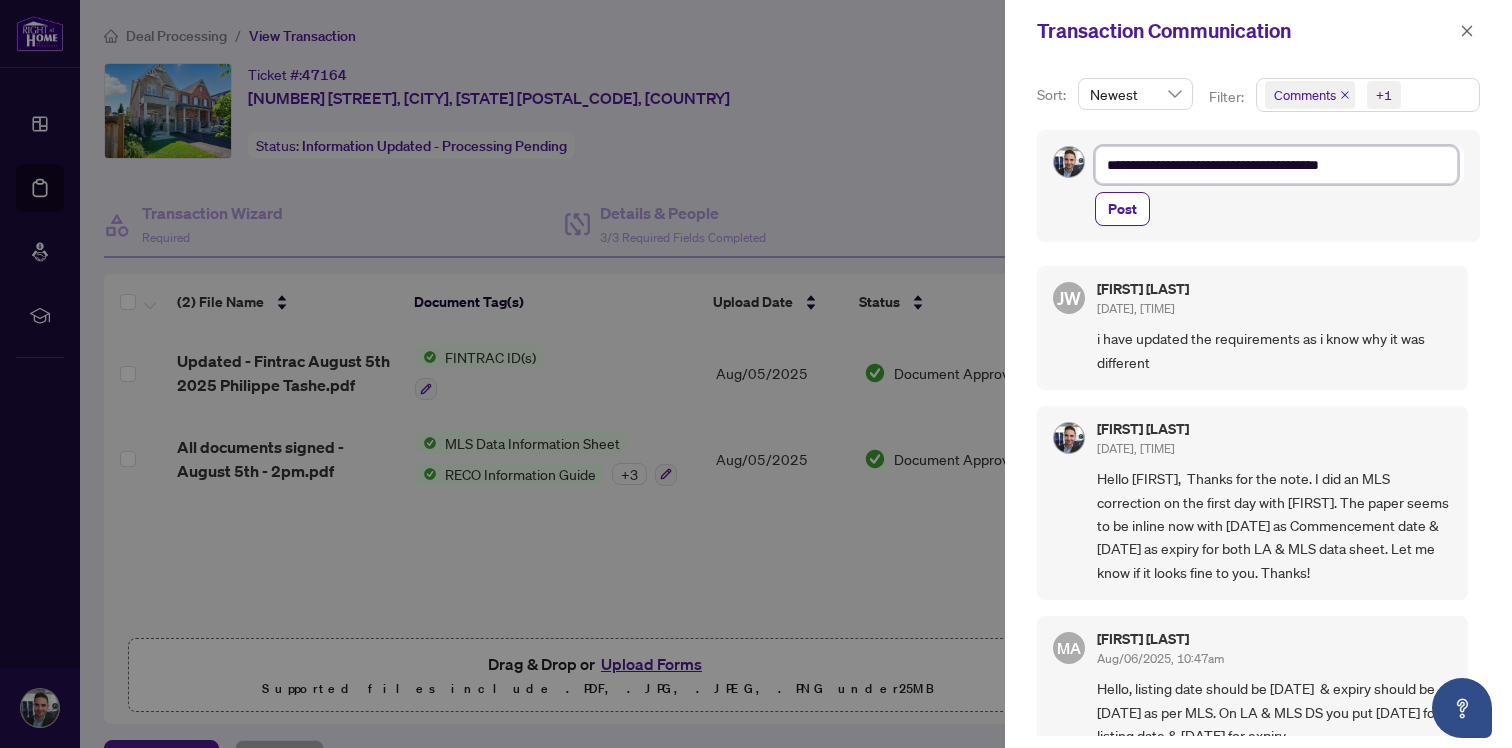 type on "**********" 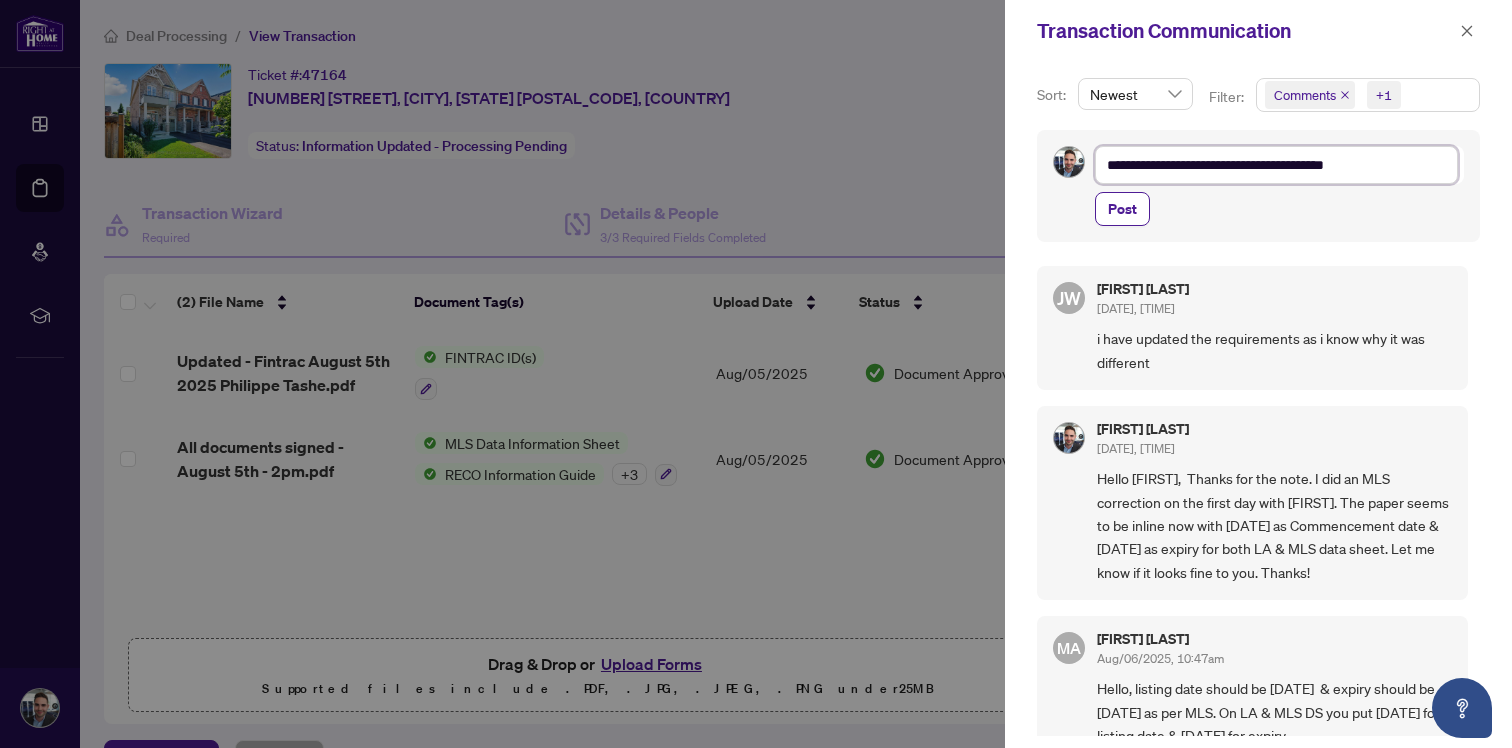 type on "**********" 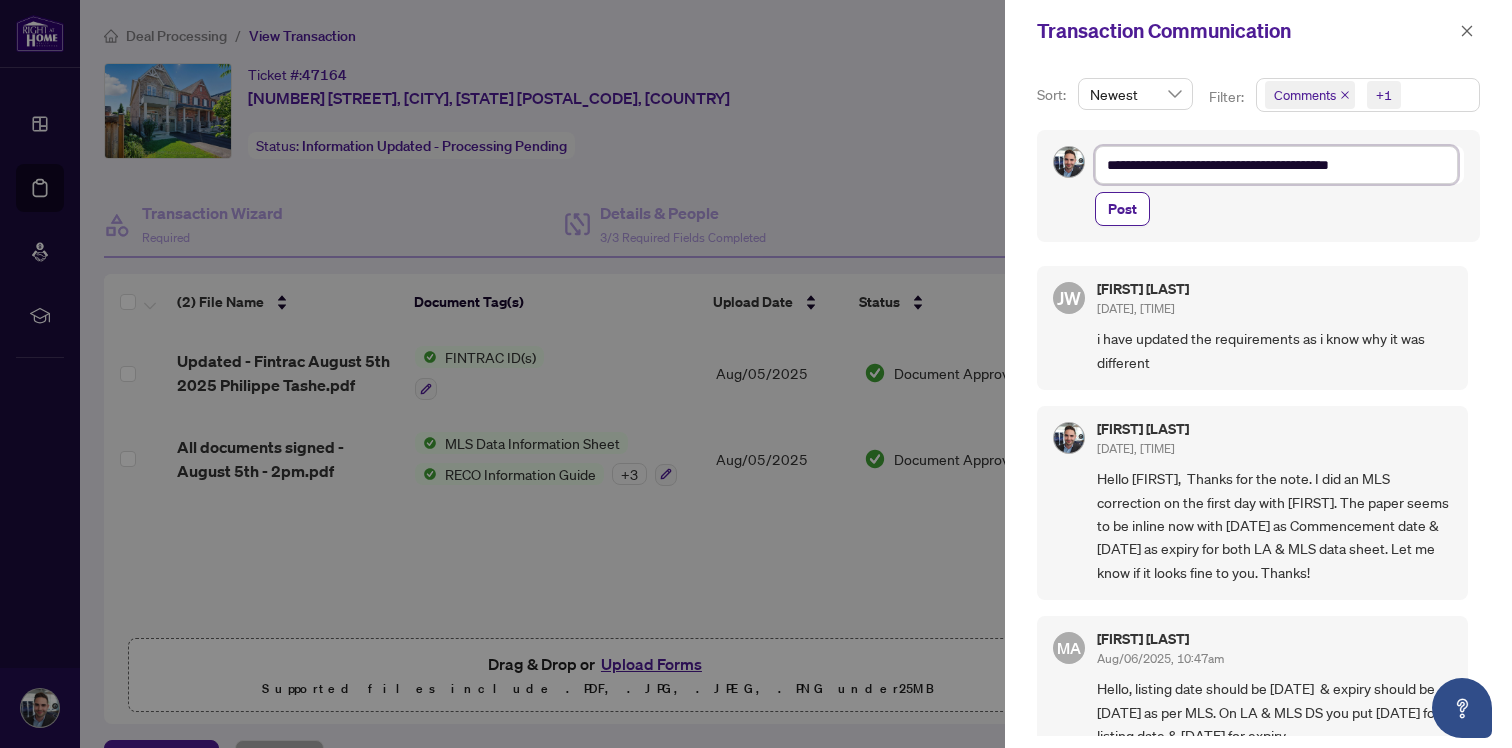 type on "**********" 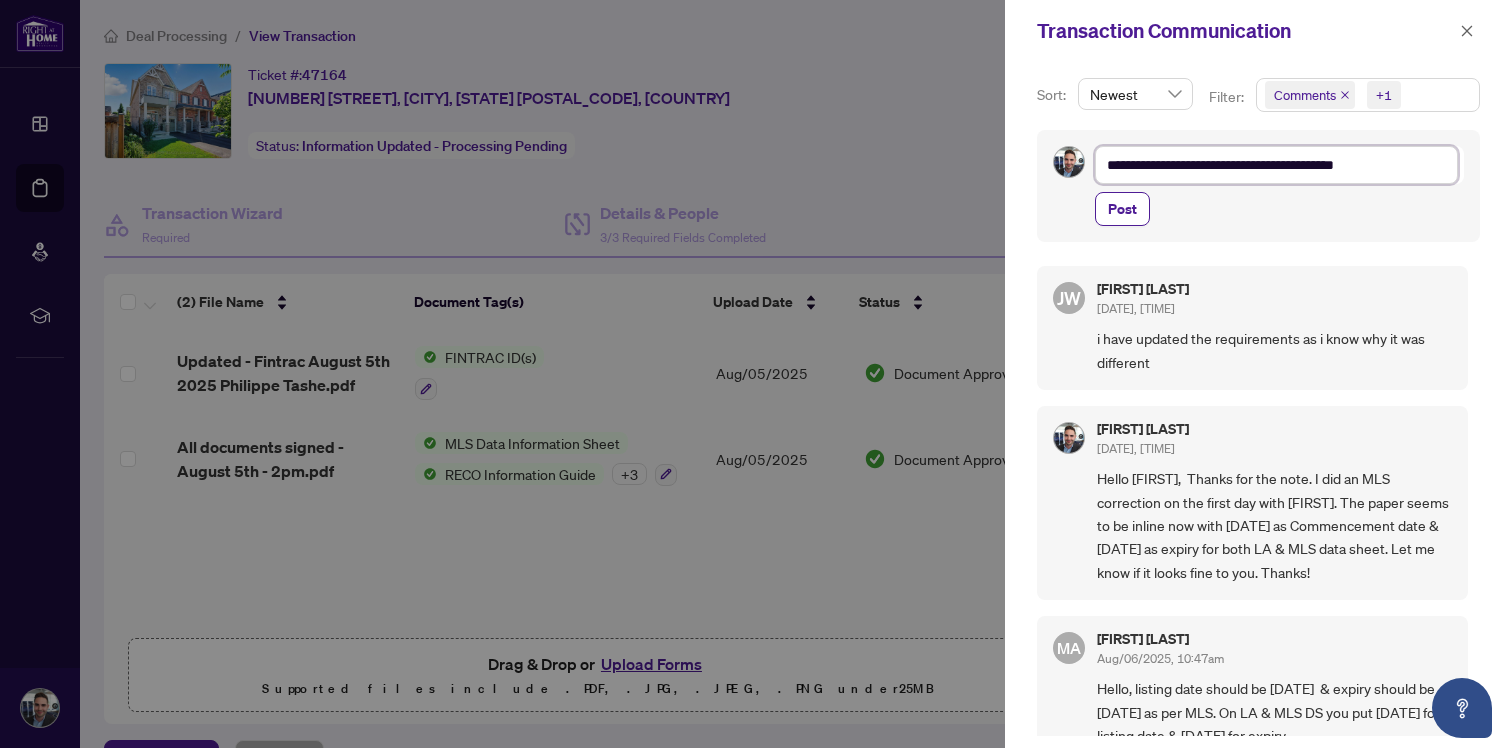 type on "**********" 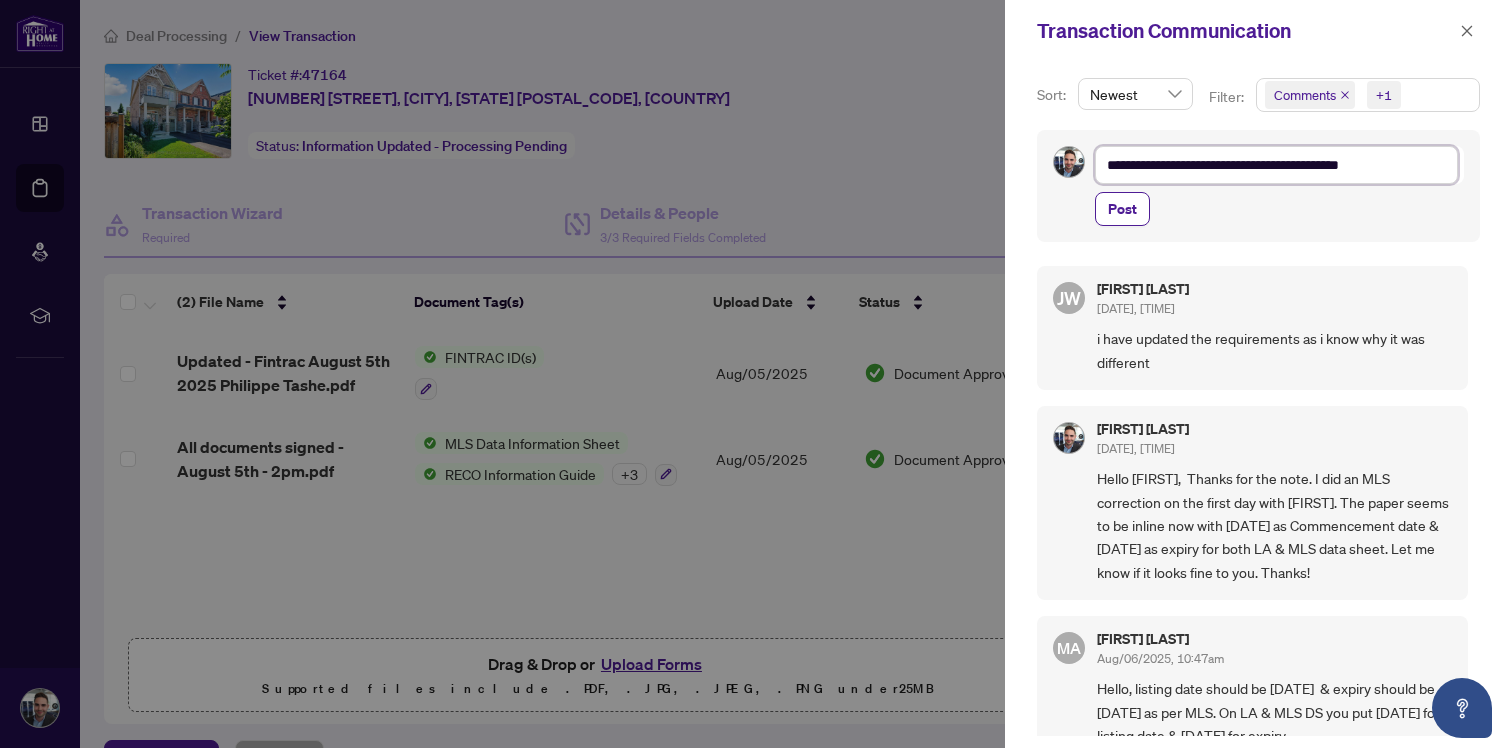 type on "**********" 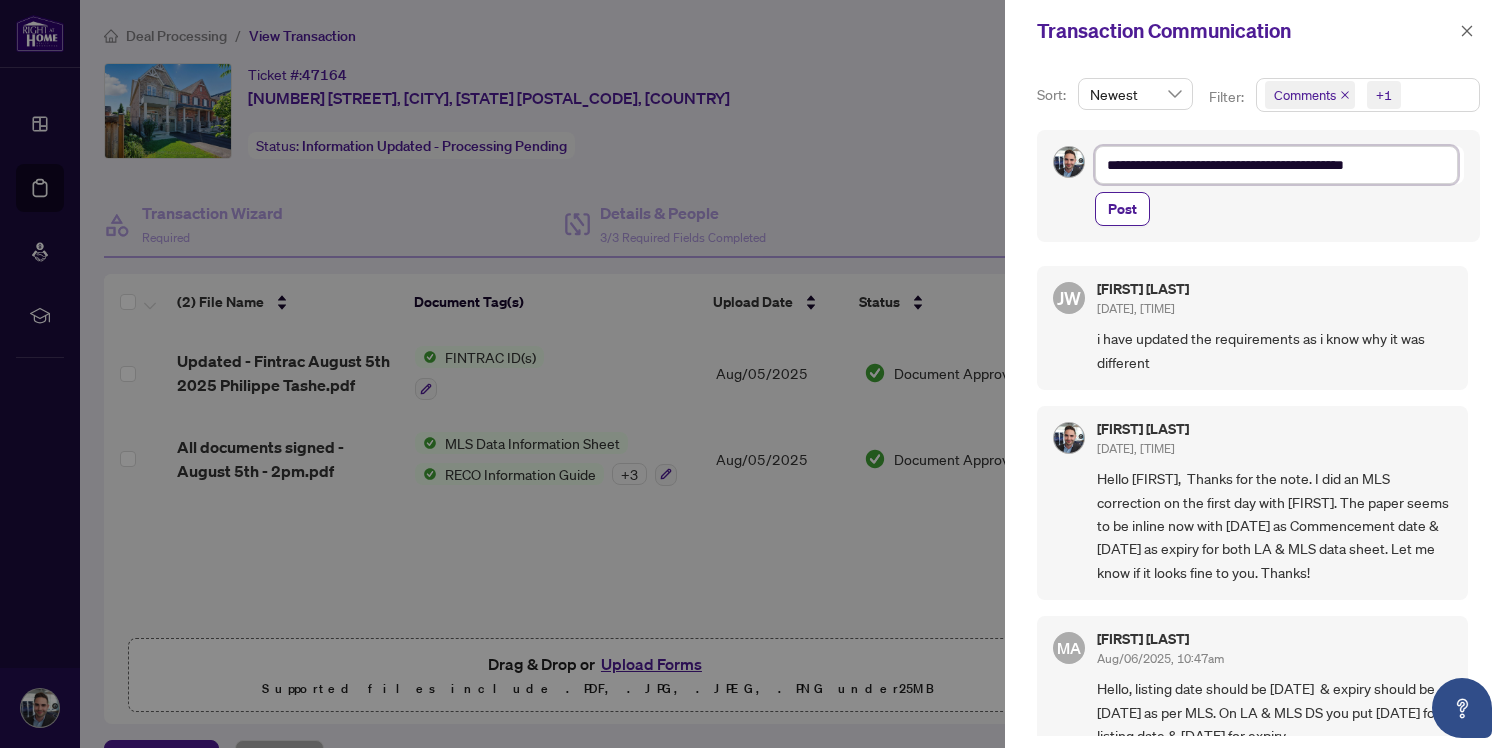 type on "**********" 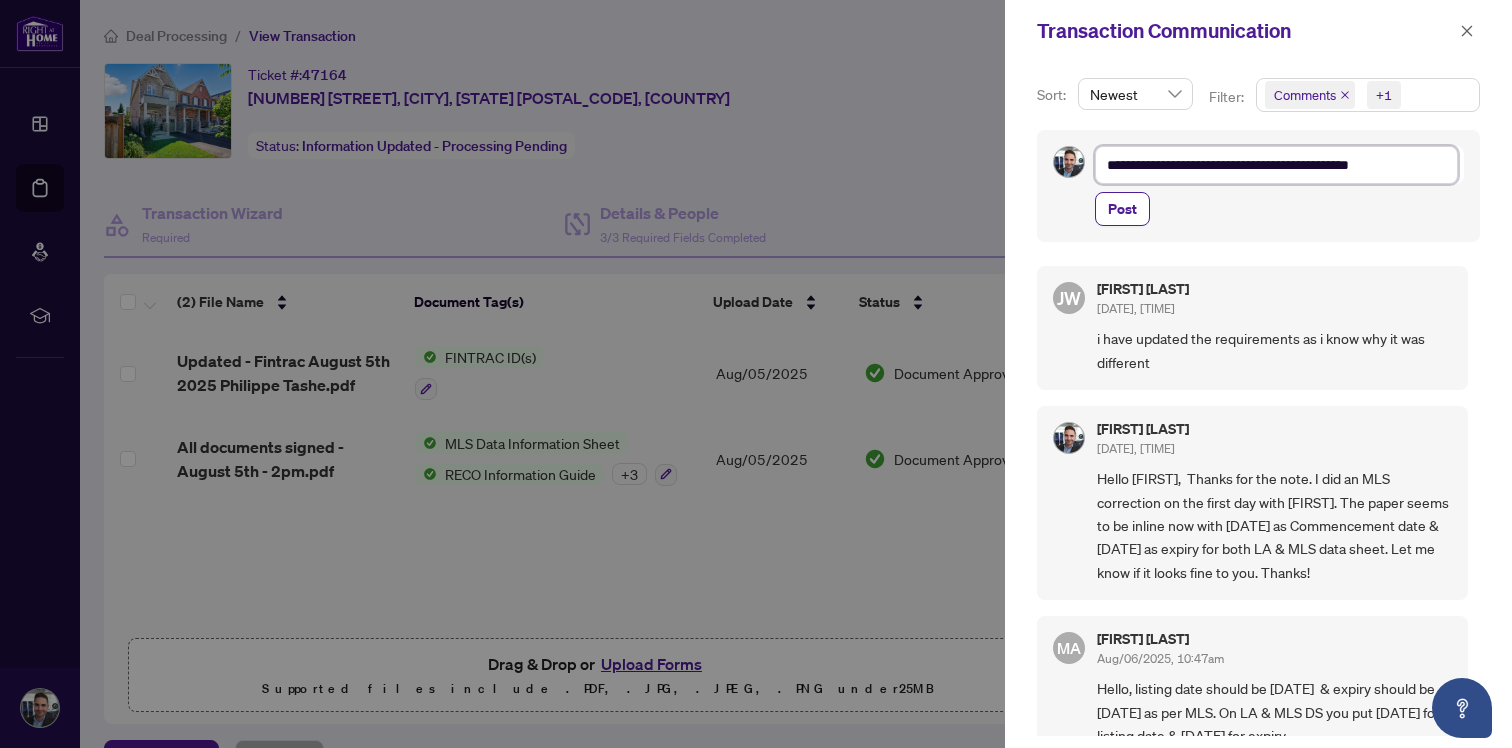 type on "**********" 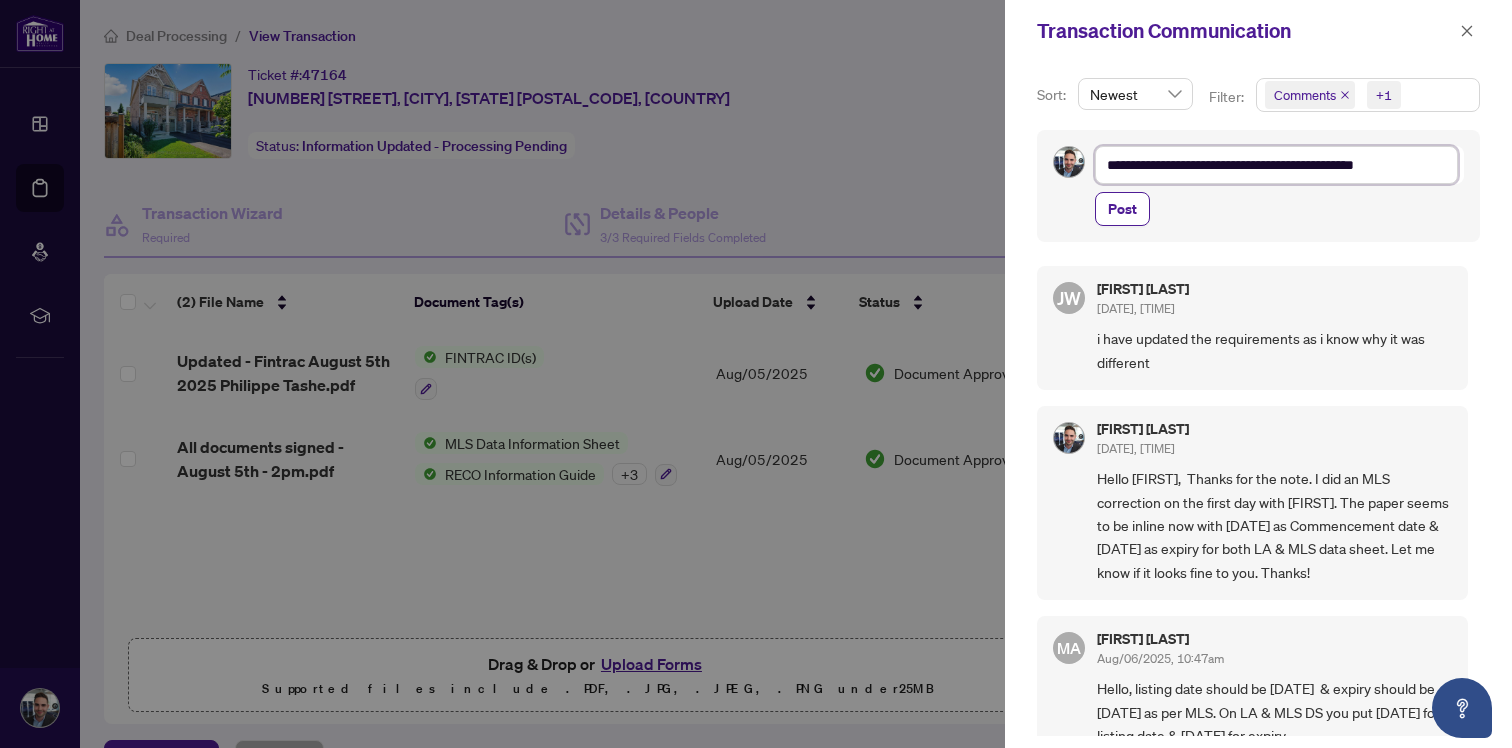 type on "**********" 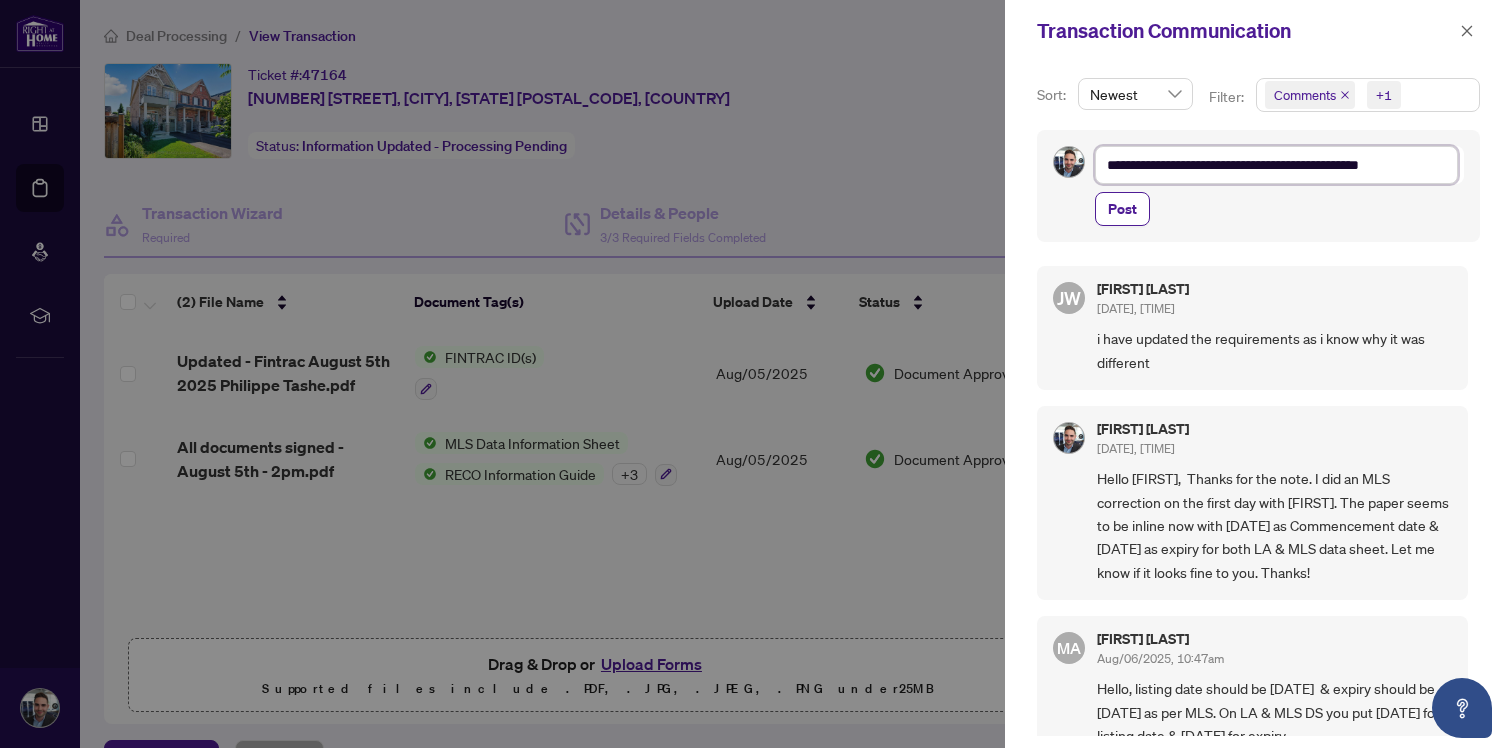 type on "**********" 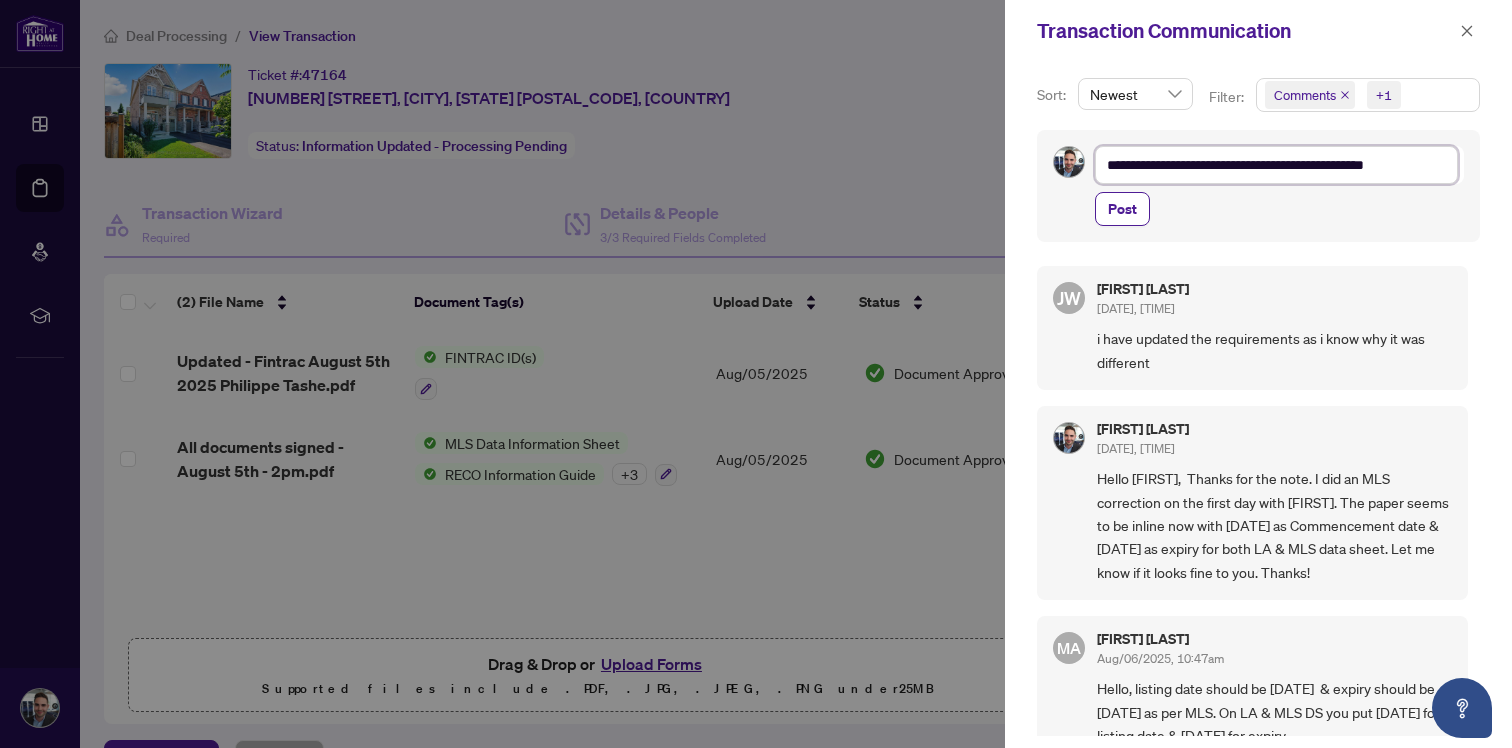 type on "**********" 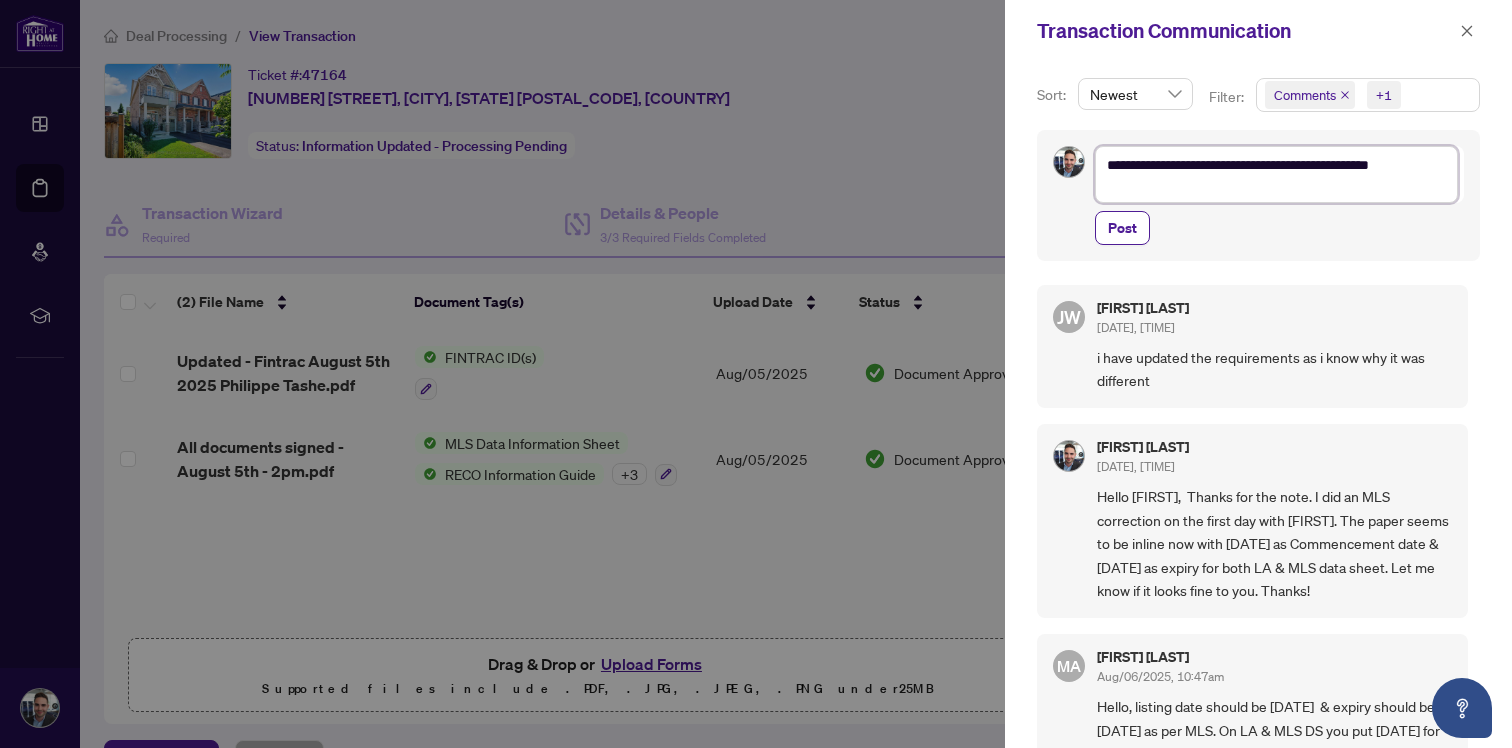 scroll, scrollTop: 2, scrollLeft: 0, axis: vertical 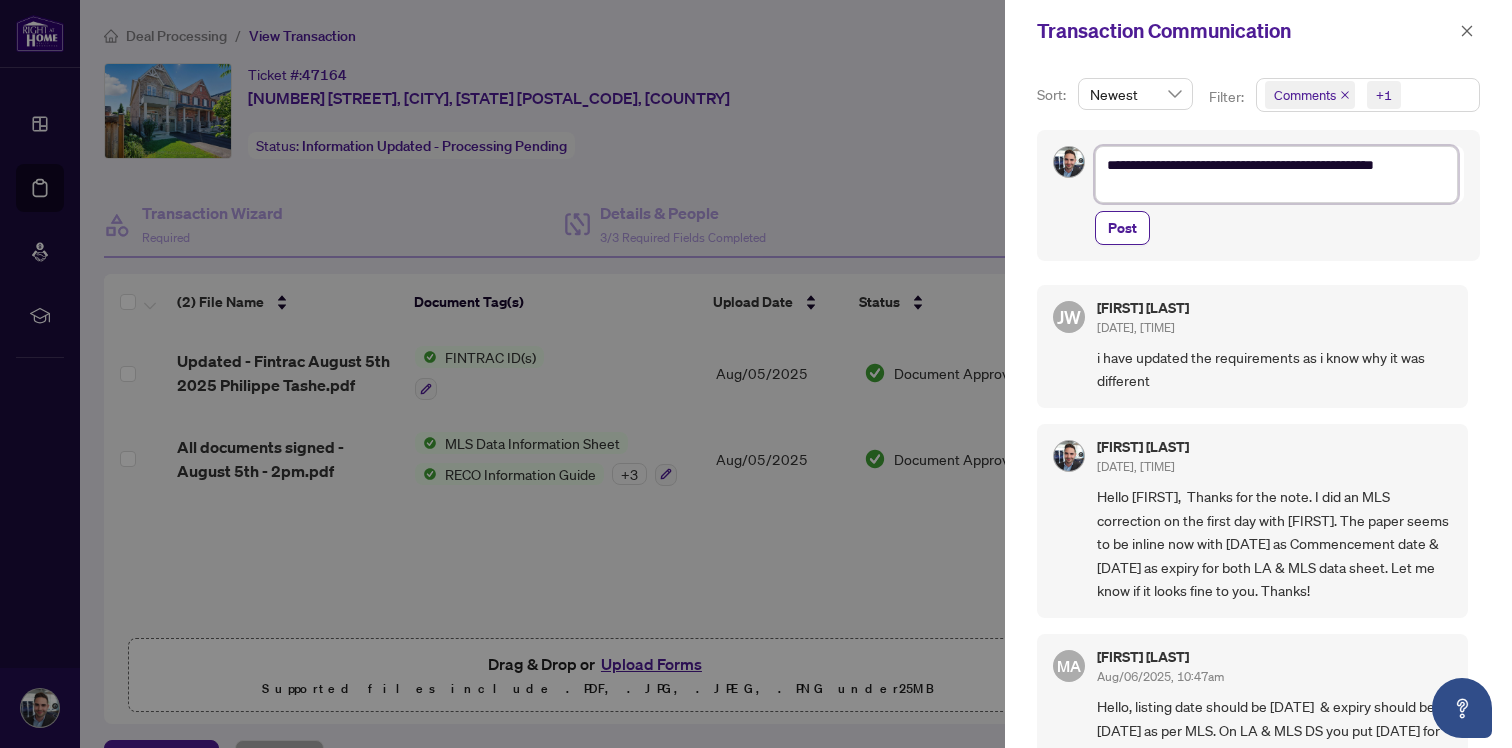 type on "**********" 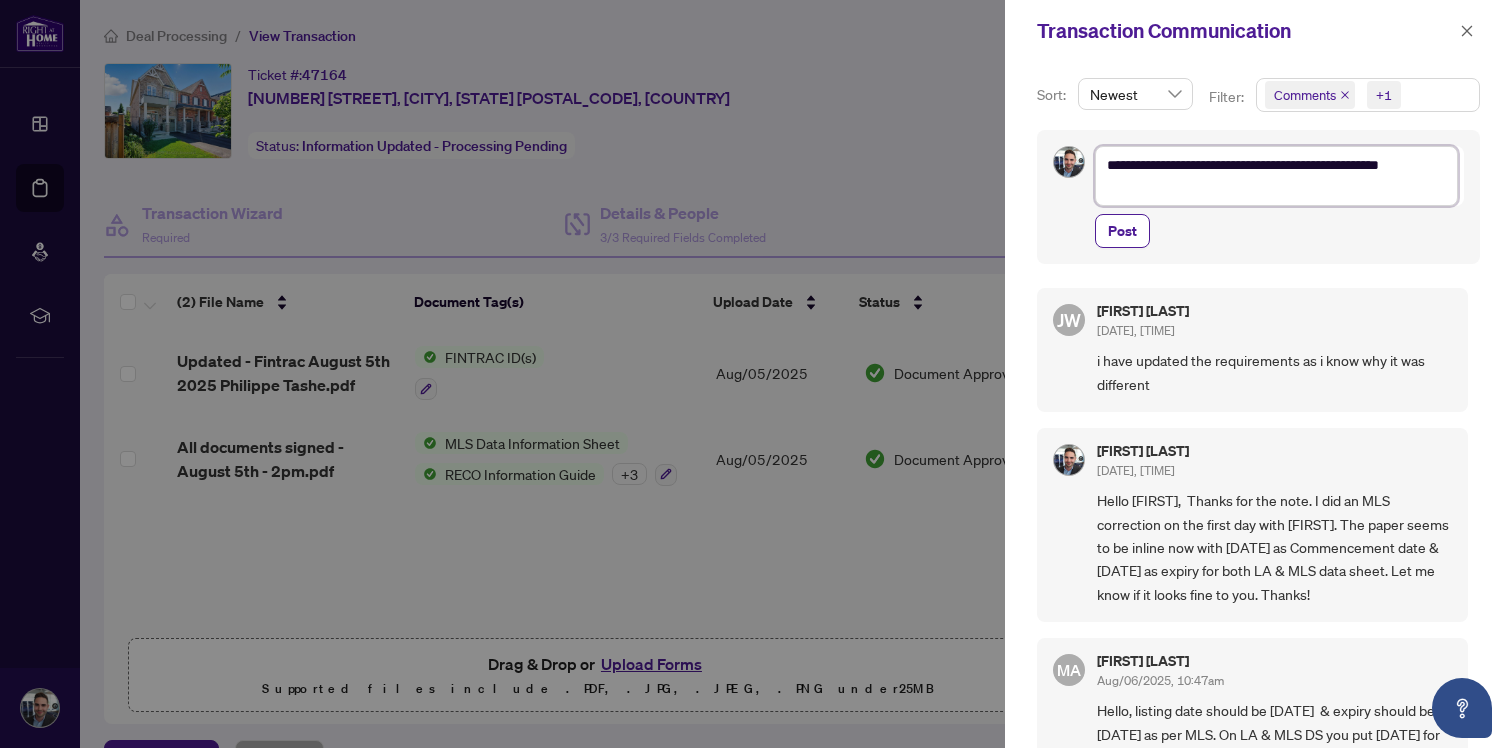 type on "**********" 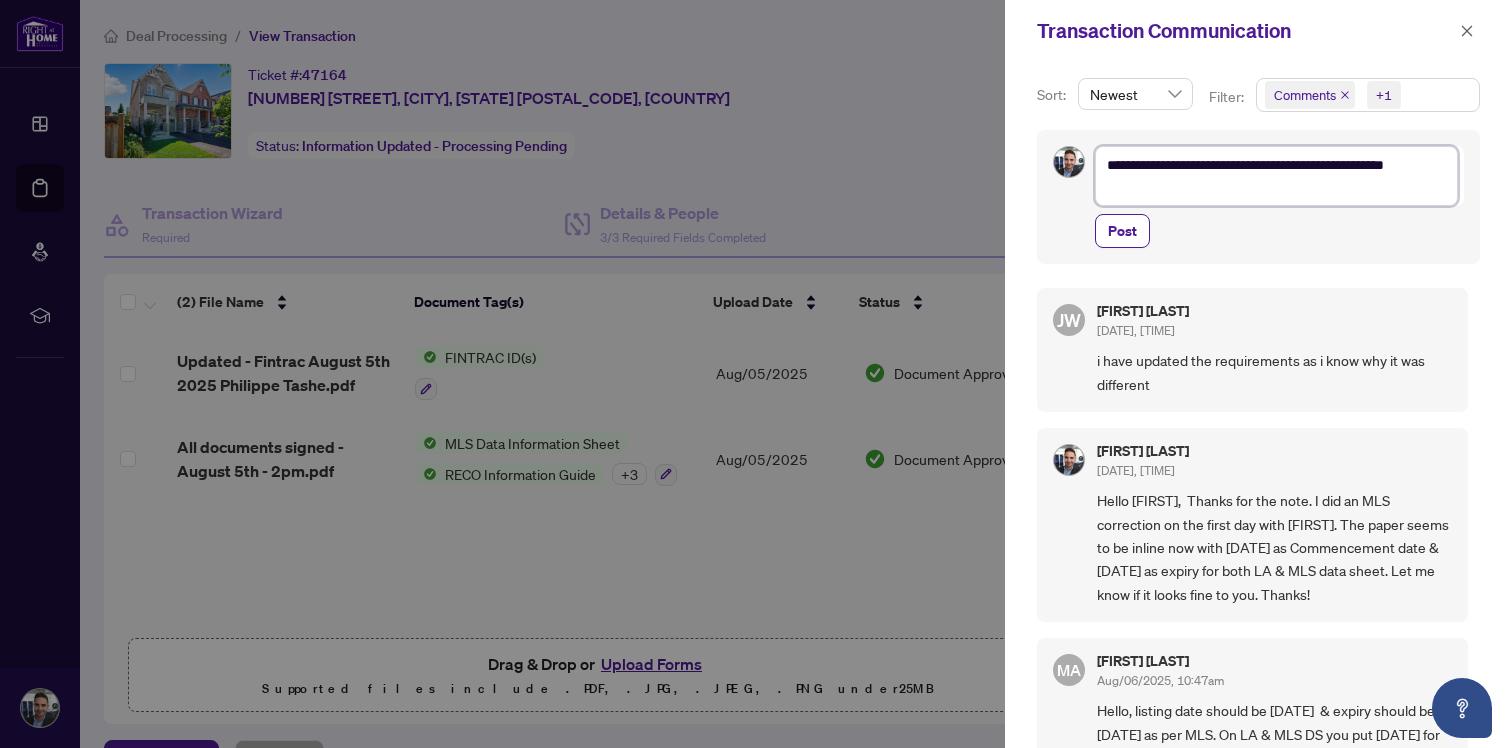 type on "**********" 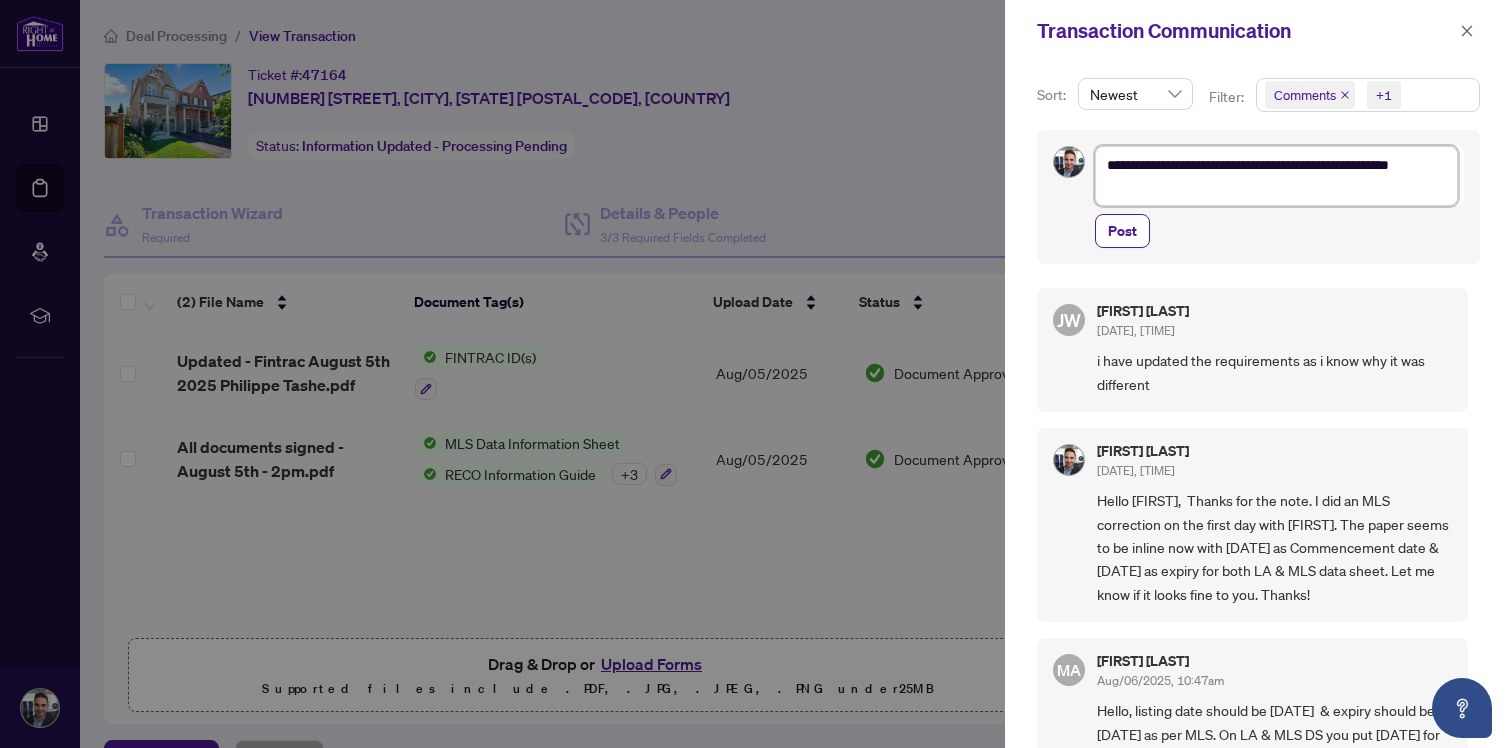 type on "**********" 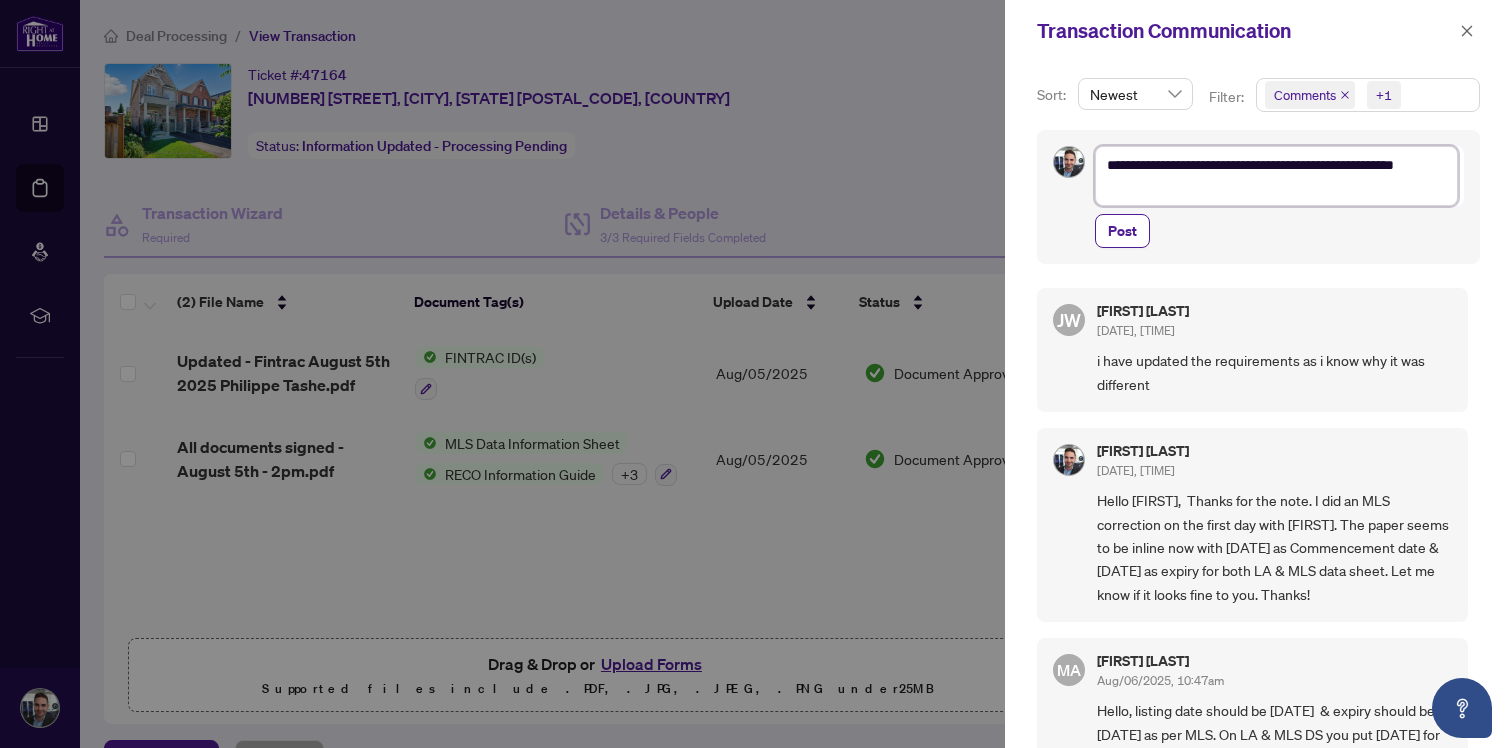 type on "**********" 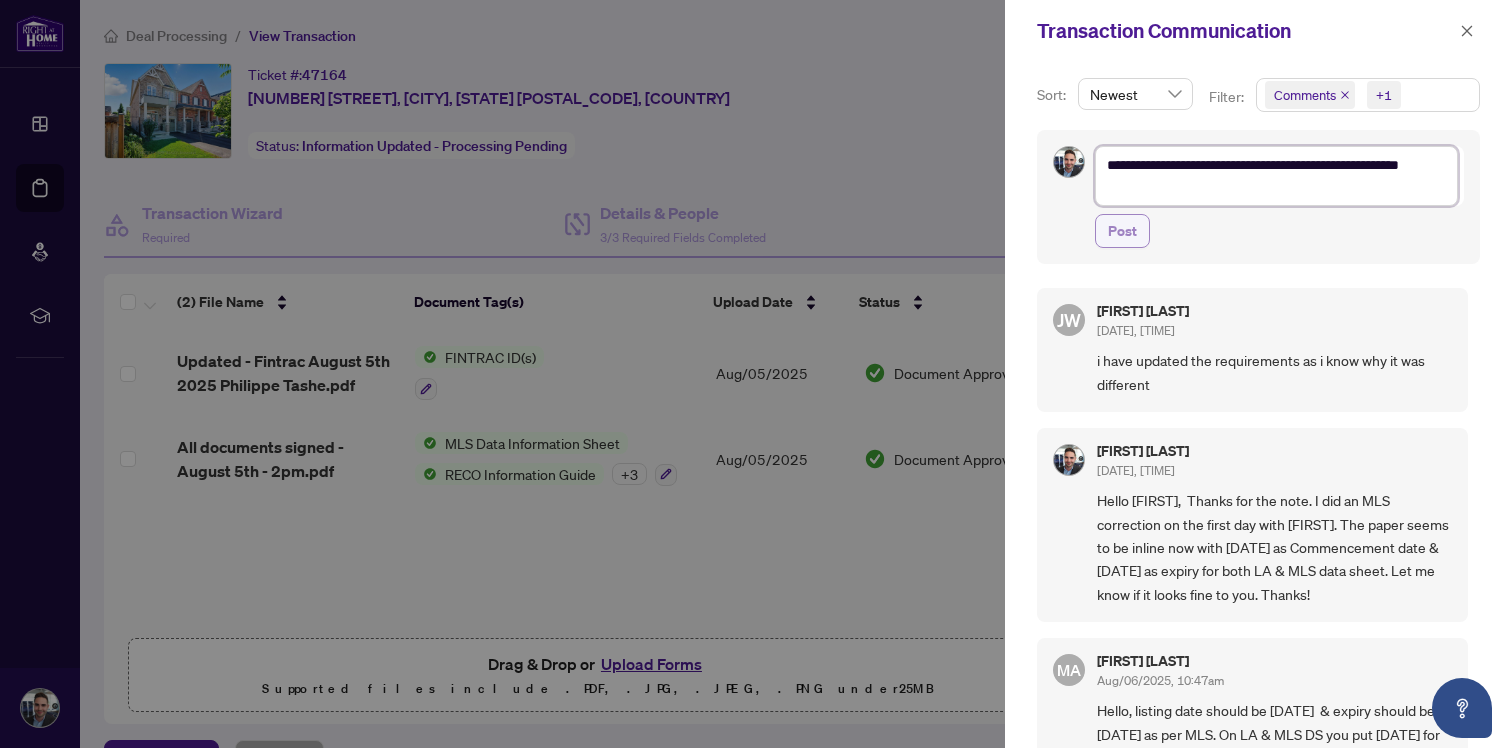 type on "**********" 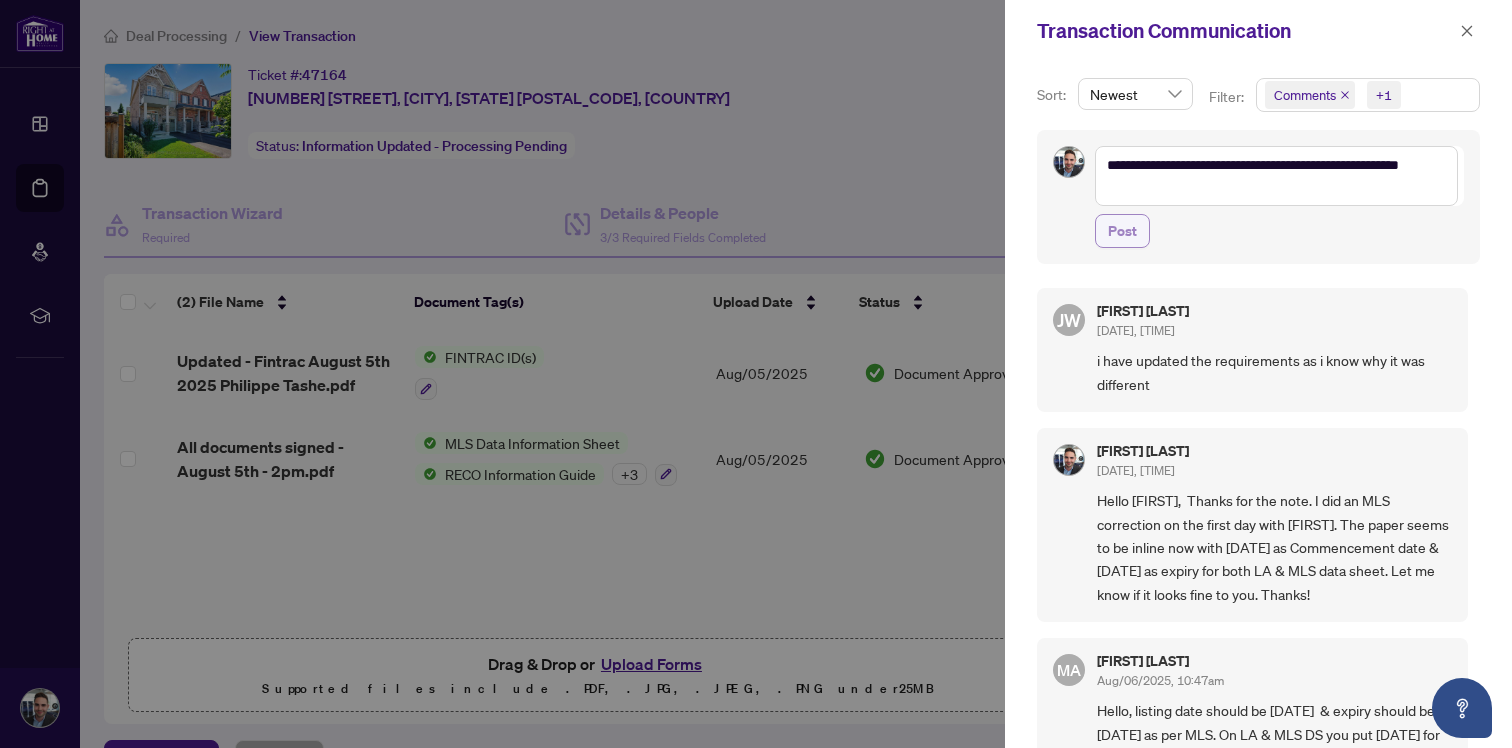 click on "Post" at bounding box center (1122, 231) 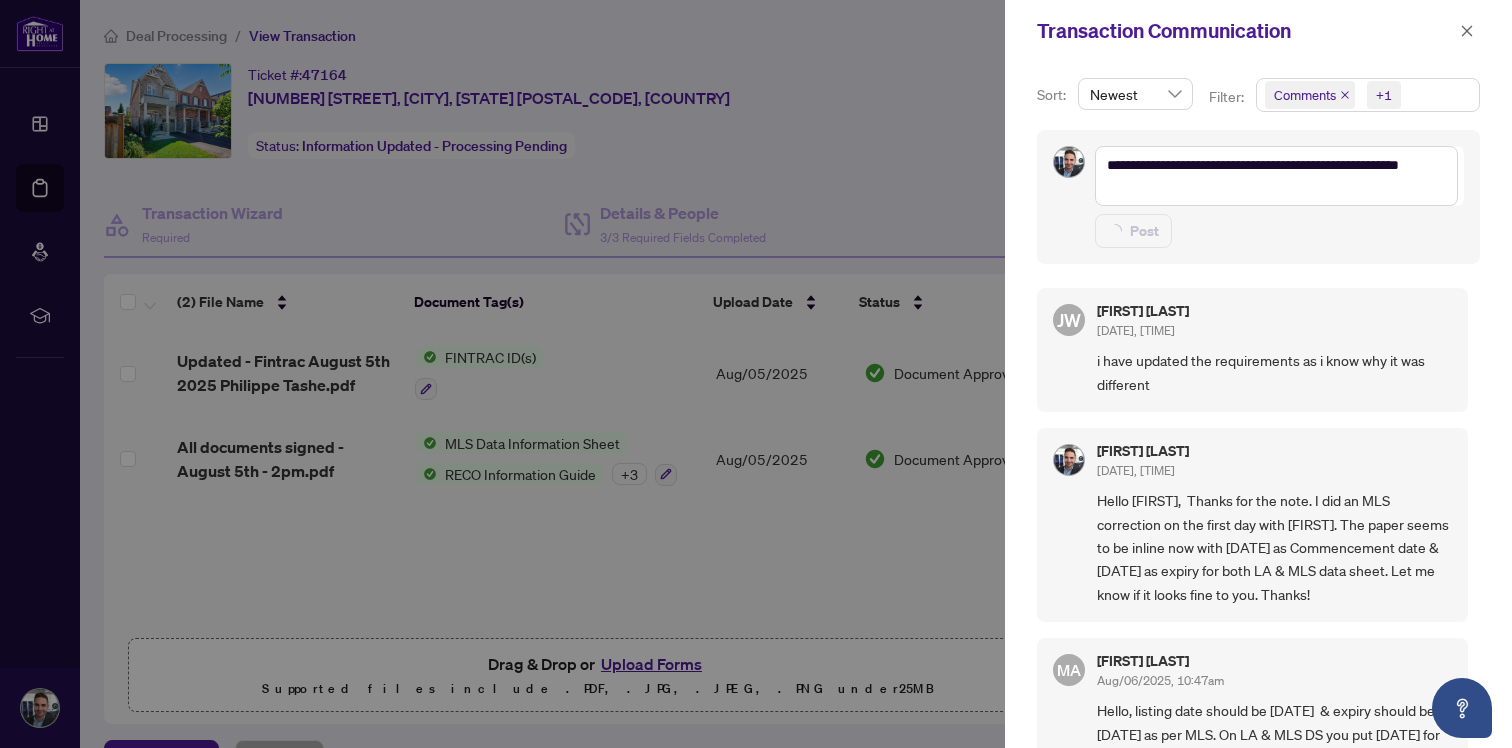 type 